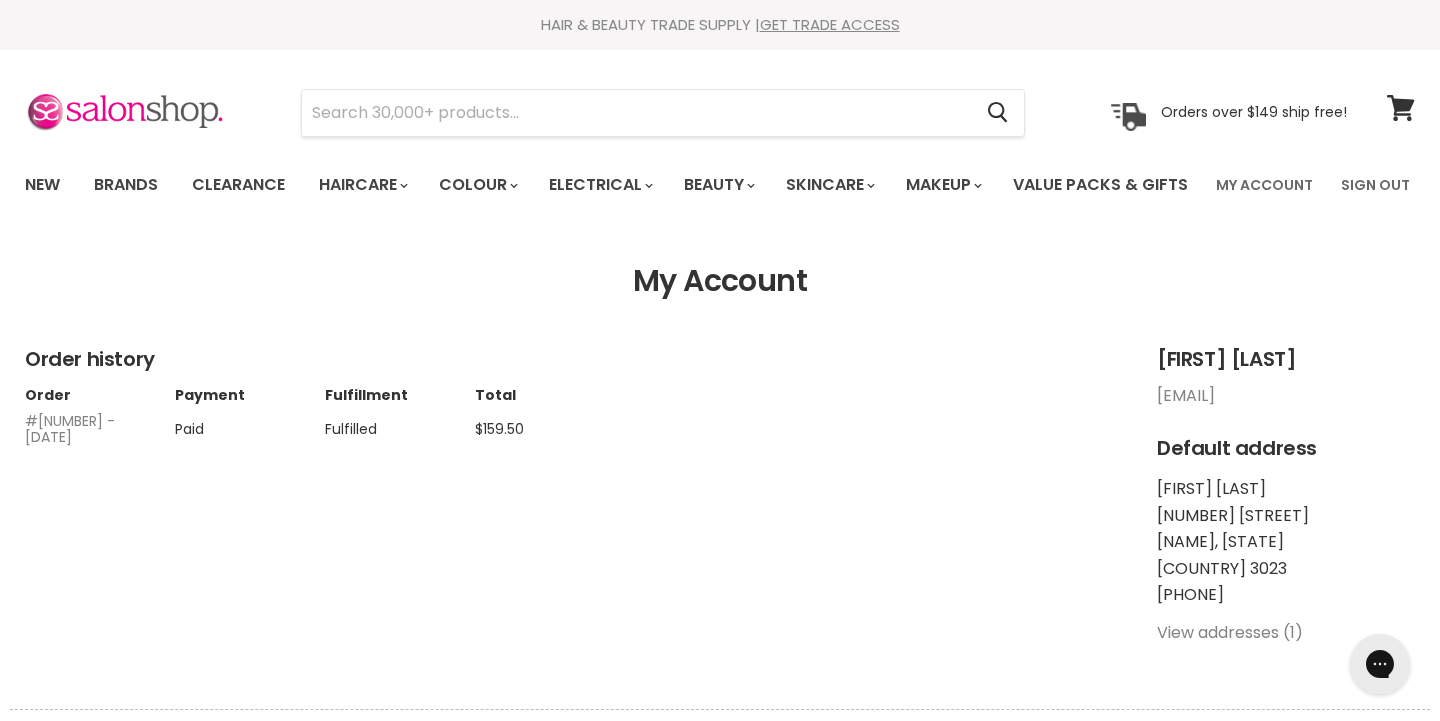 scroll, scrollTop: 0, scrollLeft: 0, axis: both 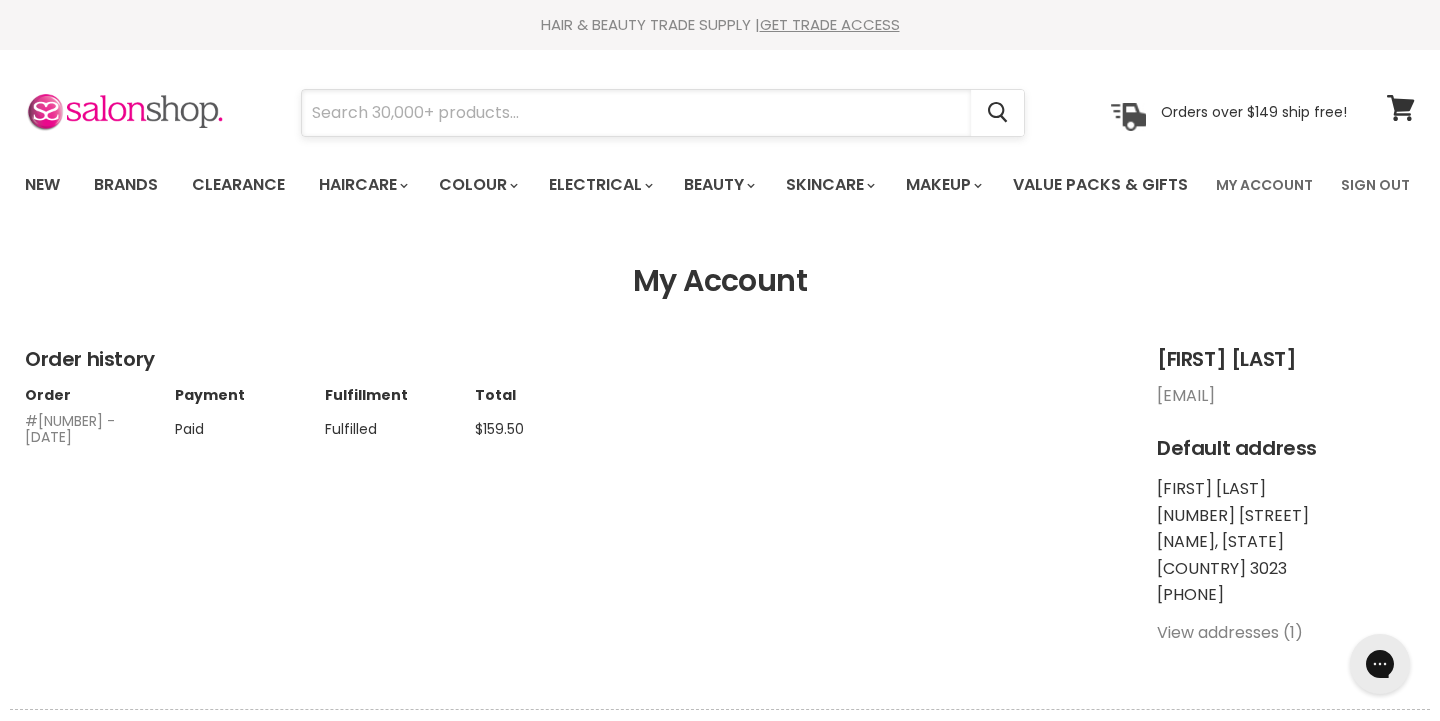 click at bounding box center (636, 113) 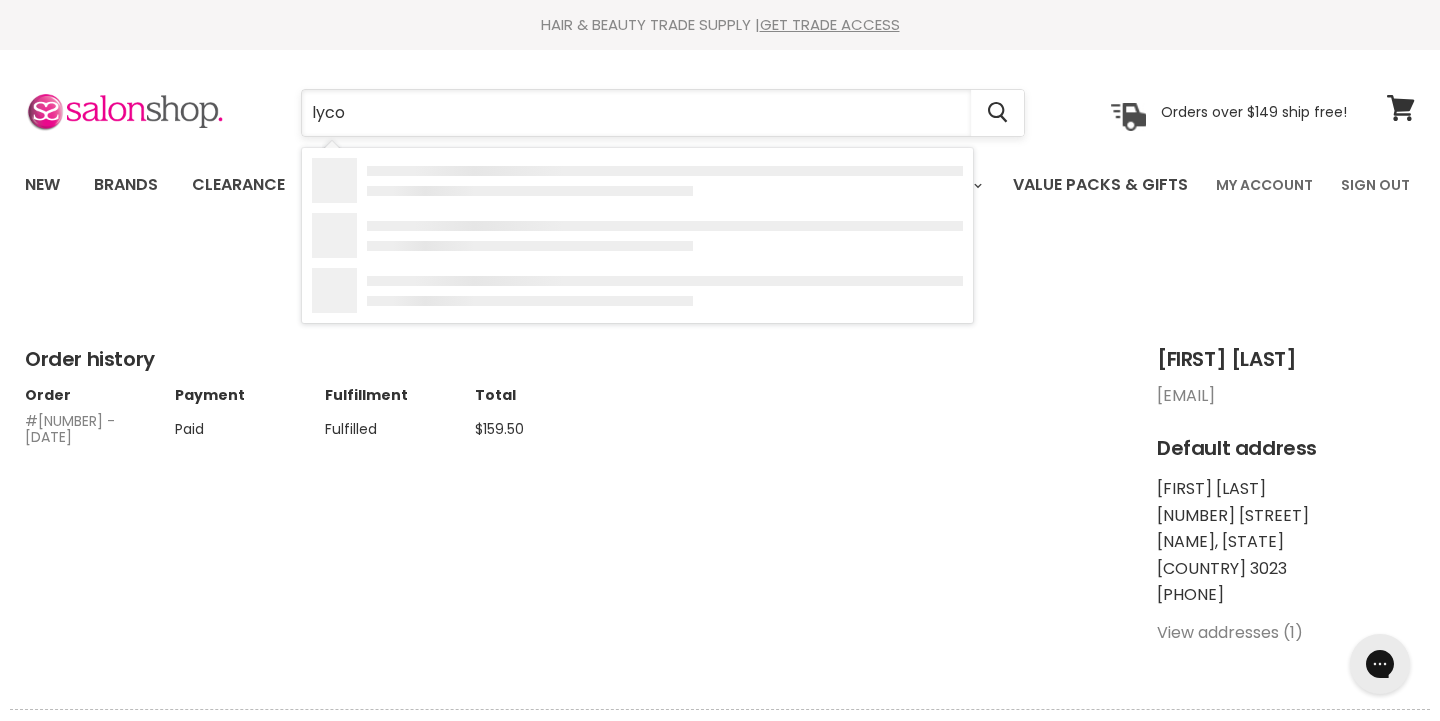 type on "lycon" 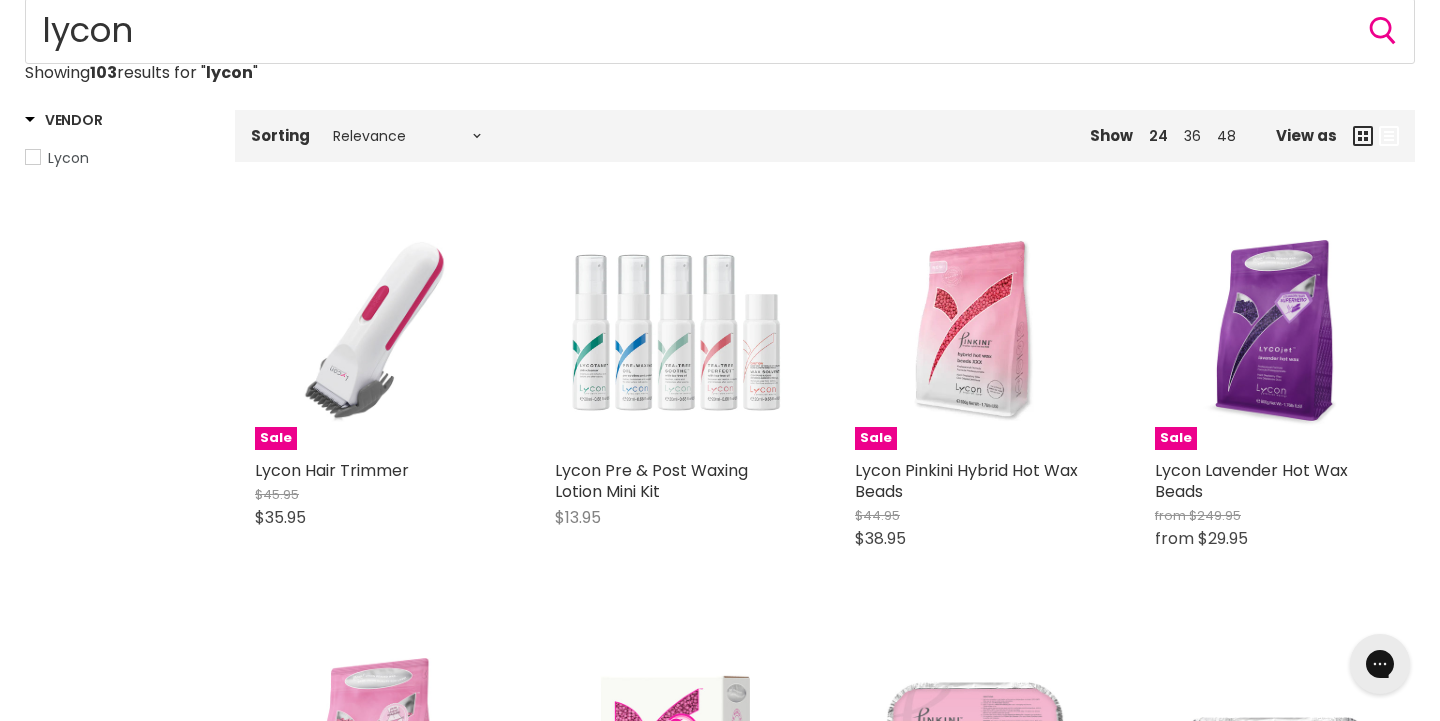 scroll, scrollTop: 0, scrollLeft: 0, axis: both 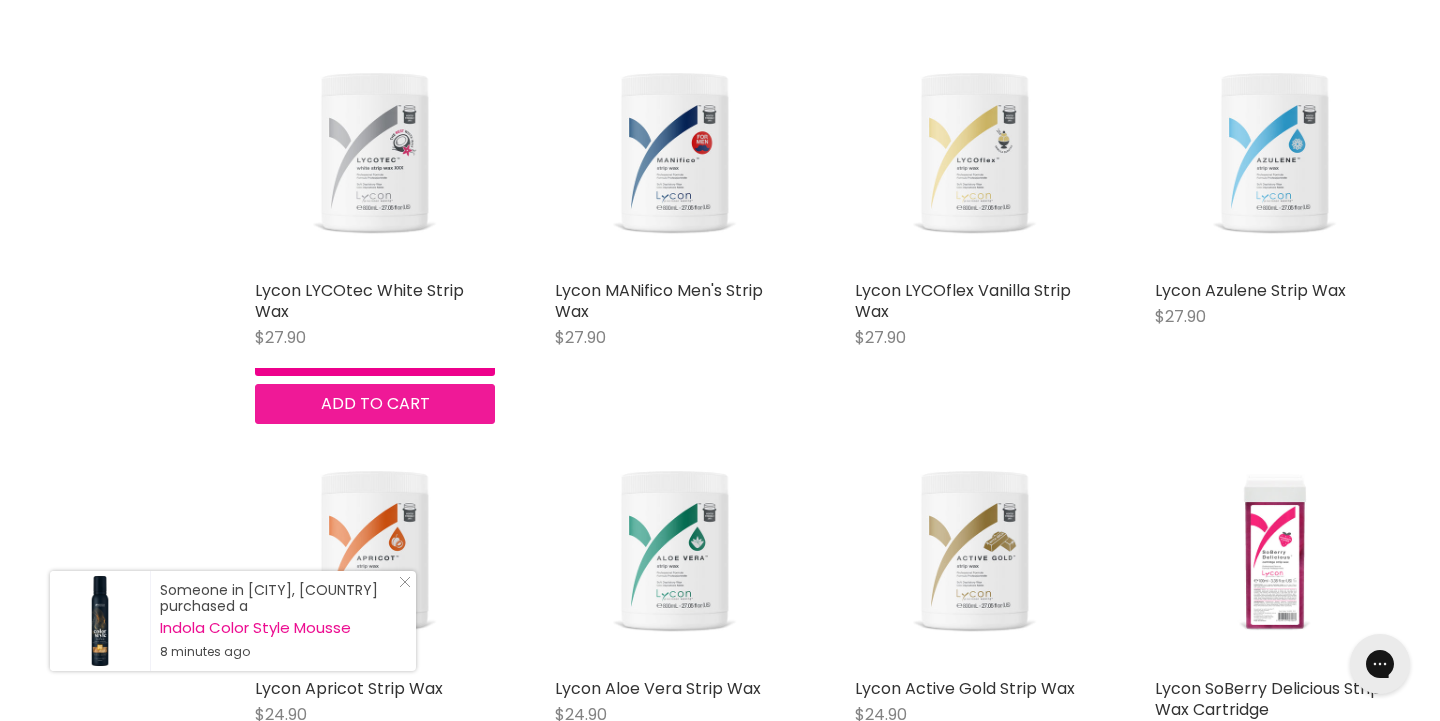 click on "Add to cart" at bounding box center [375, 403] 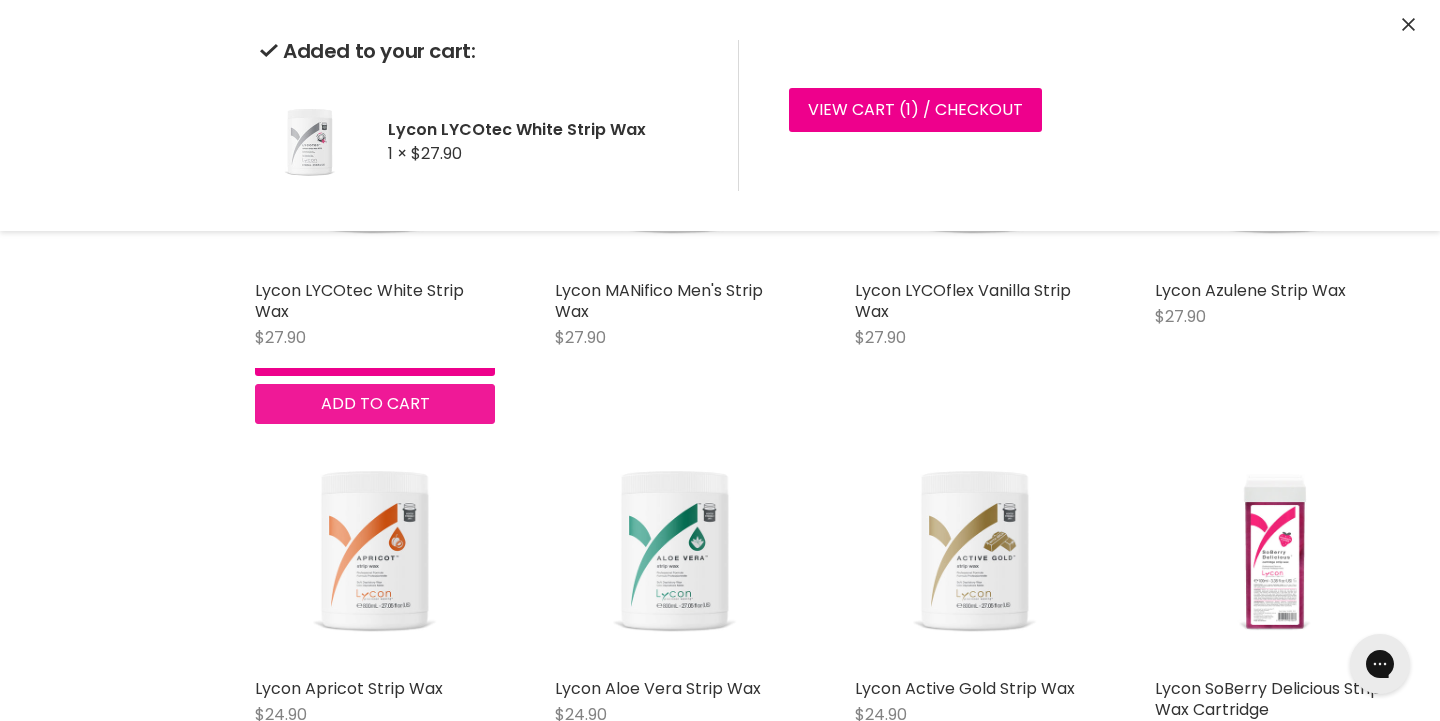 click on "Lycon LYCOtec White Strip Wax $27.90 Lycon Quick shop Add to cart" at bounding box center [375, 227] 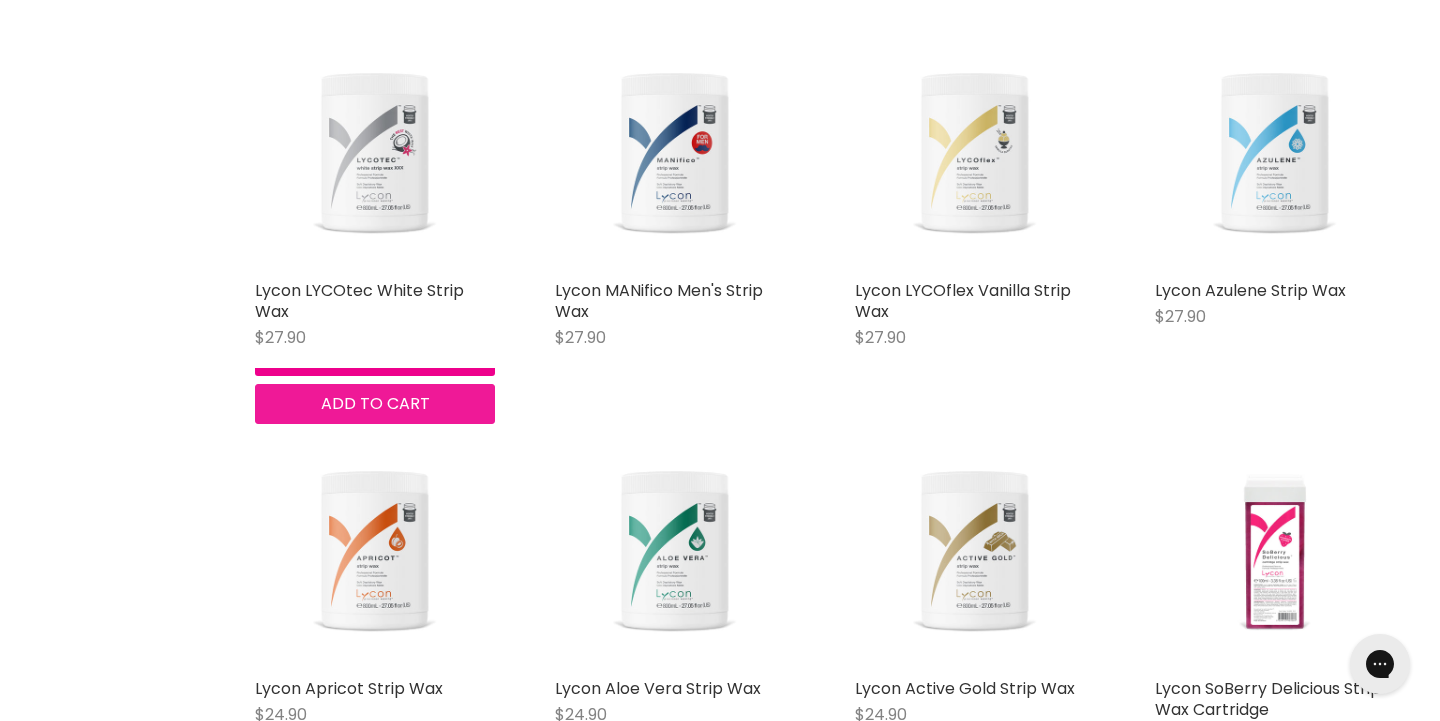 click on "Add to cart" at bounding box center [375, 403] 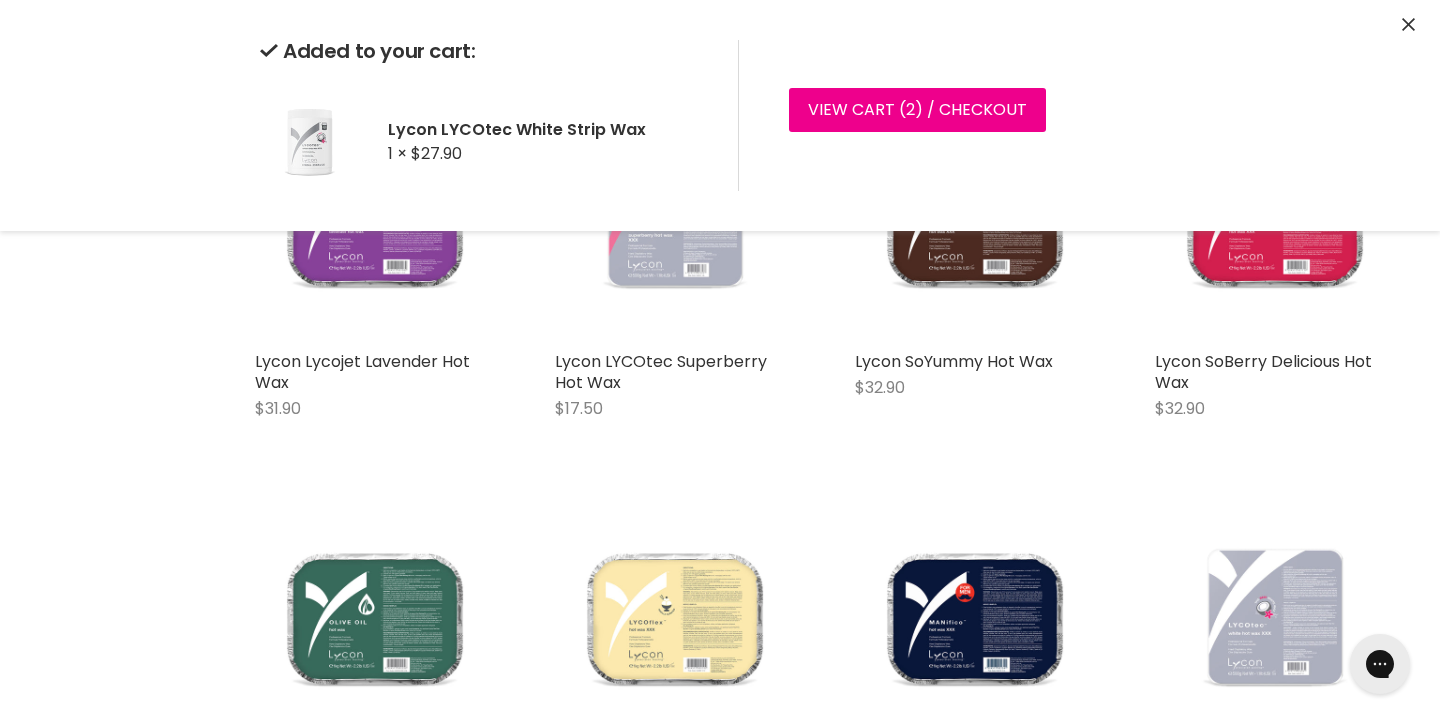 scroll, scrollTop: 4427, scrollLeft: 0, axis: vertical 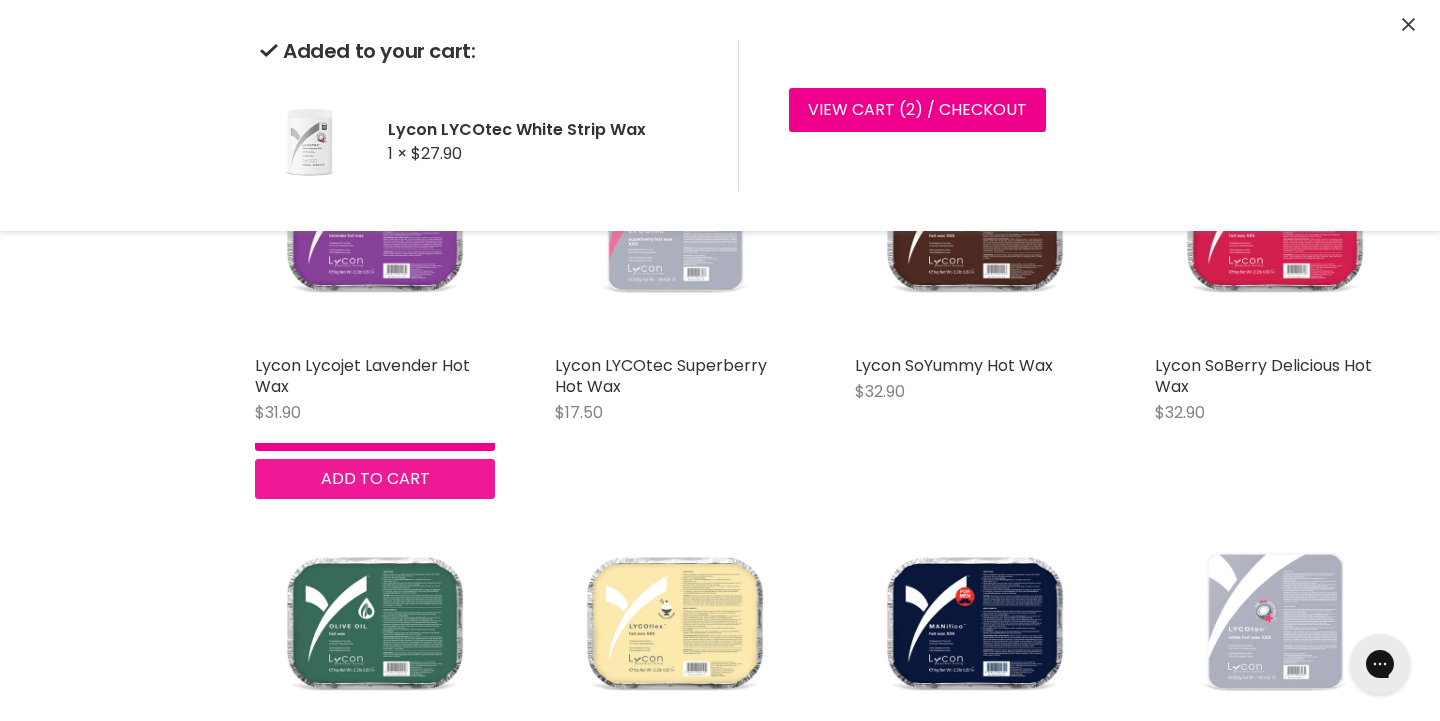 click on "Sale Lycon Hair Trimmer $45.95 $35.95 Lycon Quick shop Add to cart
Lycon Pre & Post Waxing Lotion Mini Kit $13.95 Lycon Quick shop Add to cart
Sale Lycon Pinkini Hybrid Hot Wax Beads $44.95 $38.95 Lycon Quick shop Add to cart
Sale Lycon Lavender Hot Wax Beads from   $249.95 from   $29.95 Lycon Quick shop Choose options
Sale Lycon Rosette Hot Wax Beads from   $249.95 from   $32.95 Lycon Quick shop Choose options
Lycon LYCOdream Hybrid Hot Wax Beads $190.95 Lycon Quick shop Add to cart
Lycon Pinkini Brazilian Hybrid Hot Wax $34.90 Lycon Quick shop Add to cart
Lycon Lycojet EyeBrow Hot Wax $18.90 Lycon Quick shop Add to cart
Sale from" at bounding box center [825, -1567] 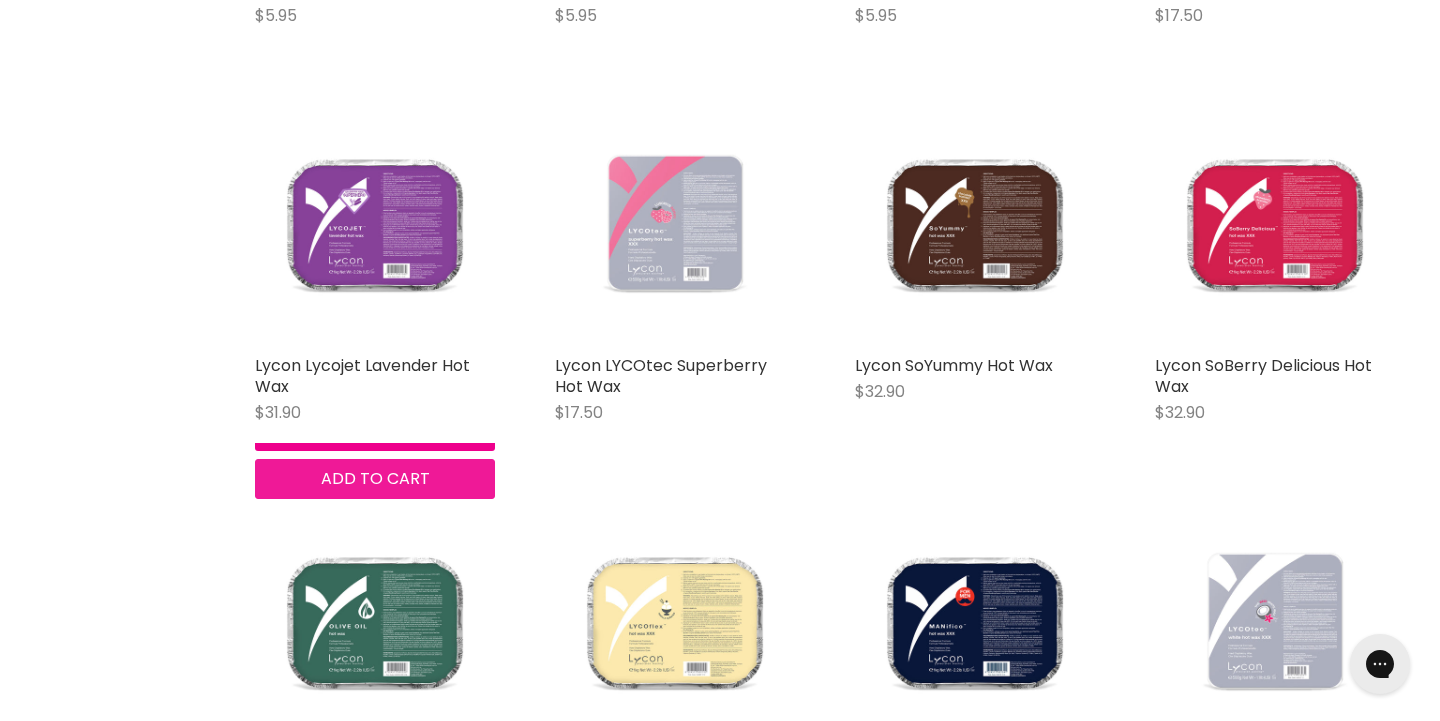click on "Add to cart" at bounding box center (375, 478) 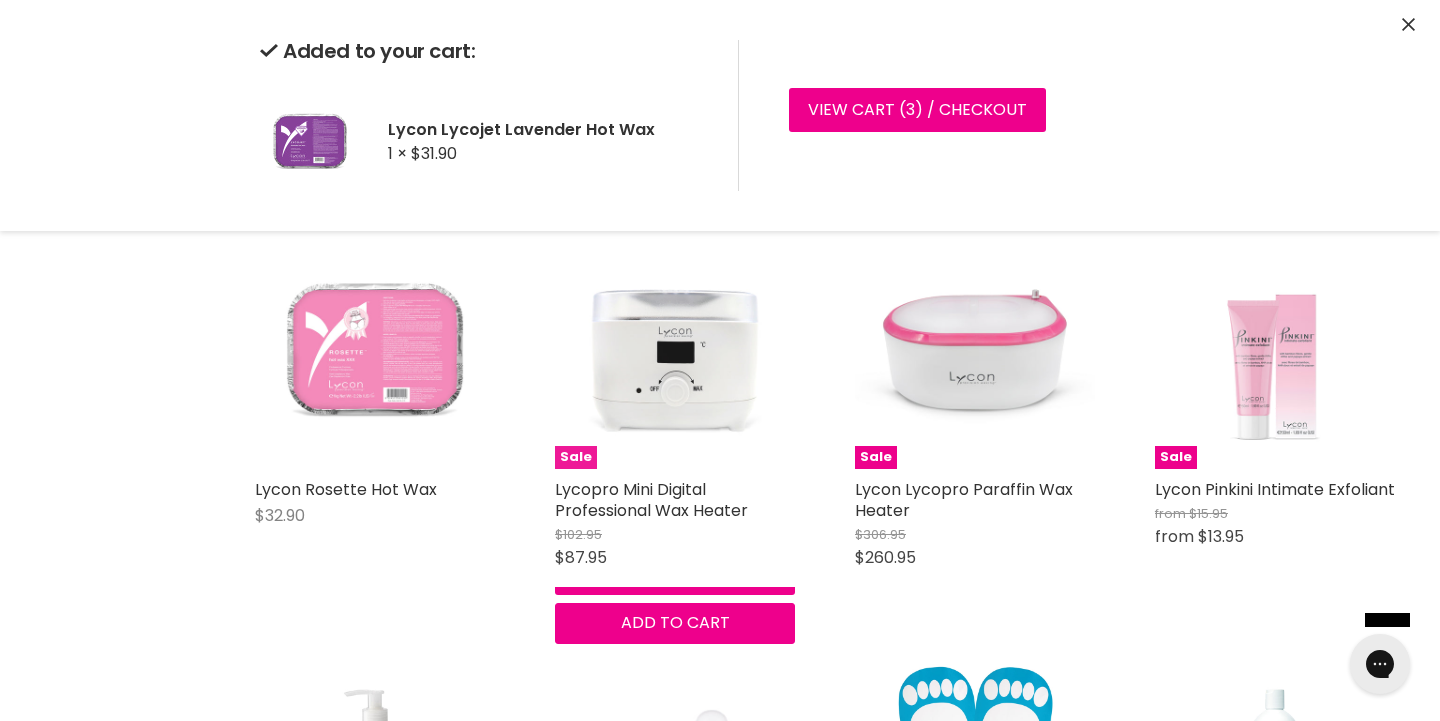 scroll, scrollTop: 5508, scrollLeft: 0, axis: vertical 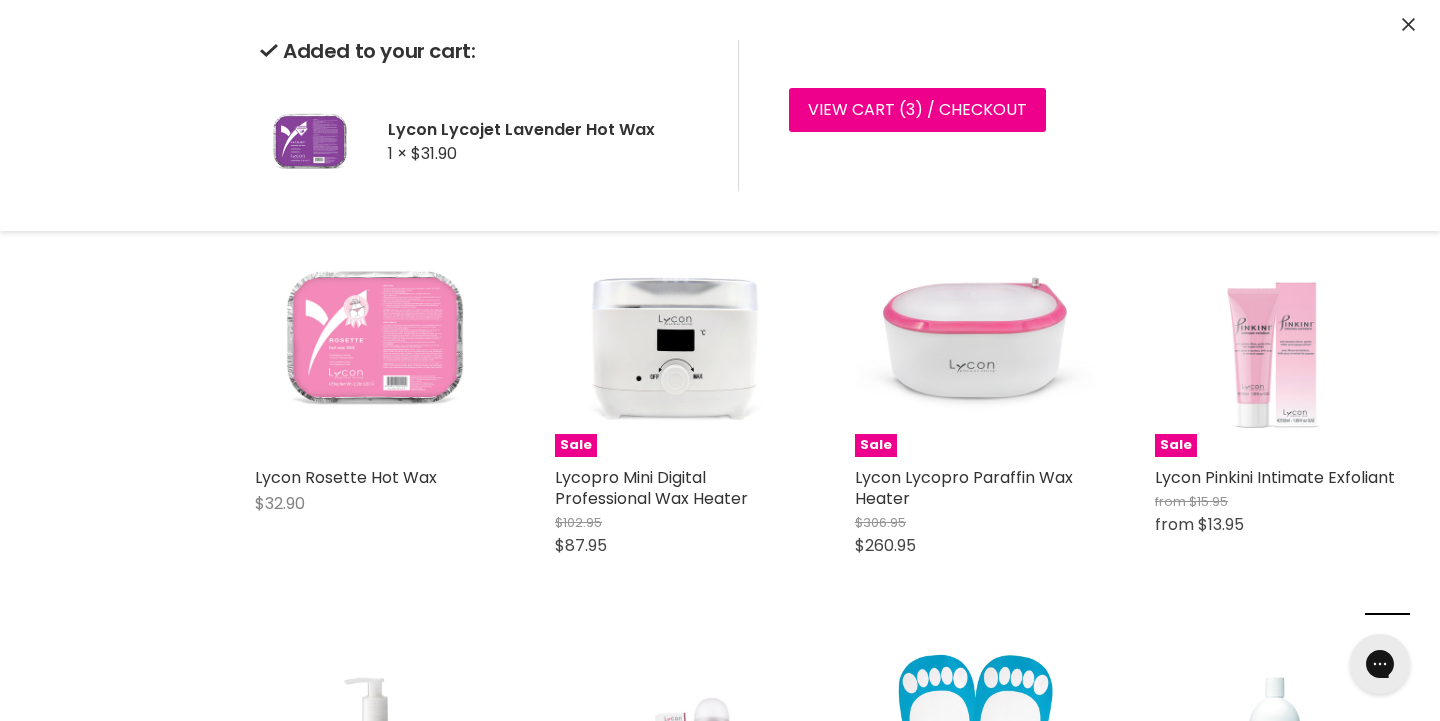 click on "Sale Lycon Hair Trimmer $45.95 $35.95 Lycon Quick shop Add to cart
Lycon Pre & Post Waxing Lotion Mini Kit $13.95 Lycon Quick shop Add to cart
Sale Lycon Pinkini Hybrid Hot Wax Beads $44.95 $38.95 Lycon Quick shop Add to cart
Sale Lycon Lavender Hot Wax Beads from   $249.95 from   $29.95 Lycon Quick shop Choose options
Sale Lycon Rosette Hot Wax Beads from   $249.95 from   $32.95 Lycon Quick shop Choose options
Lycon LYCOdream Hybrid Hot Wax Beads $190.95 Lycon Quick shop Add to cart
Lycon Pinkini Brazilian Hybrid Hot Wax $34.90 Lycon Quick shop Add to cart
Lycon Lycojet EyeBrow Hot Wax $18.90 Lycon Quick shop Add to cart
Sale from" at bounding box center [825, -1434] 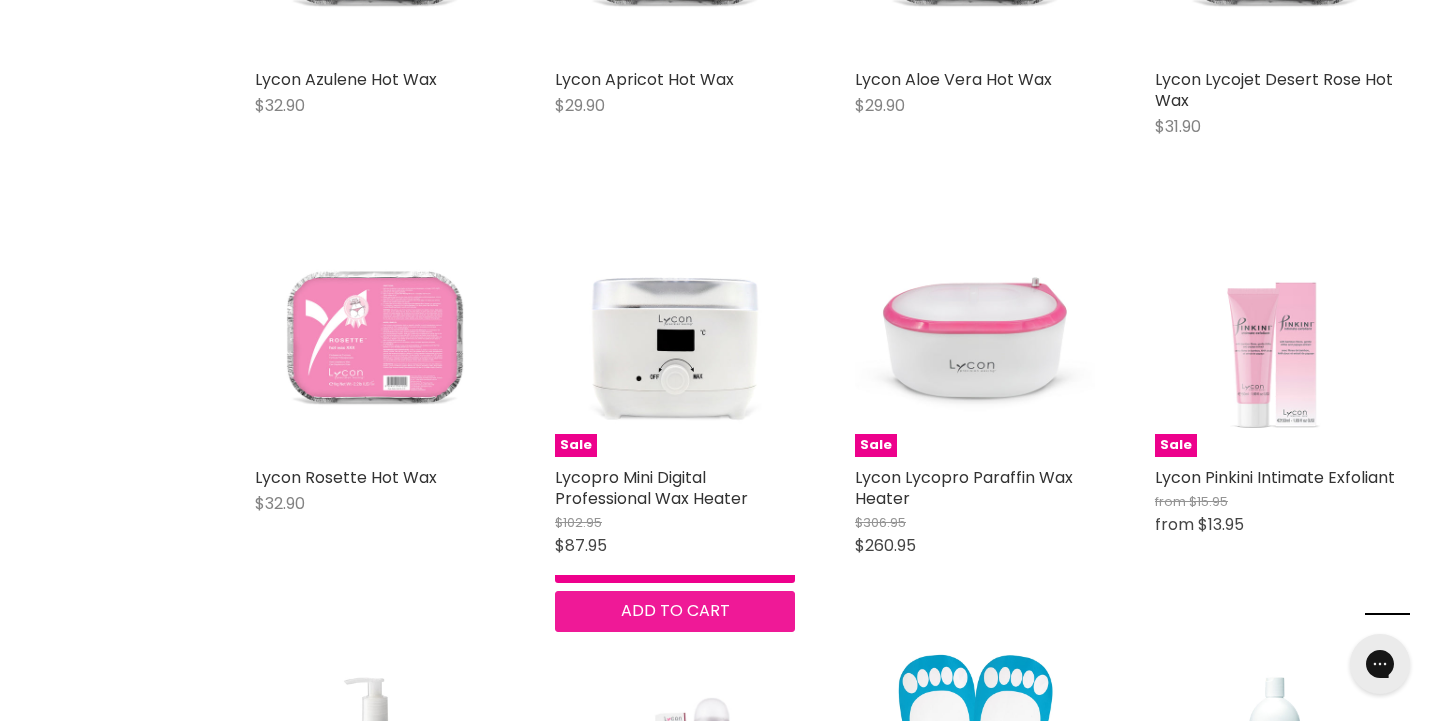 click on "Add to cart" at bounding box center [675, 610] 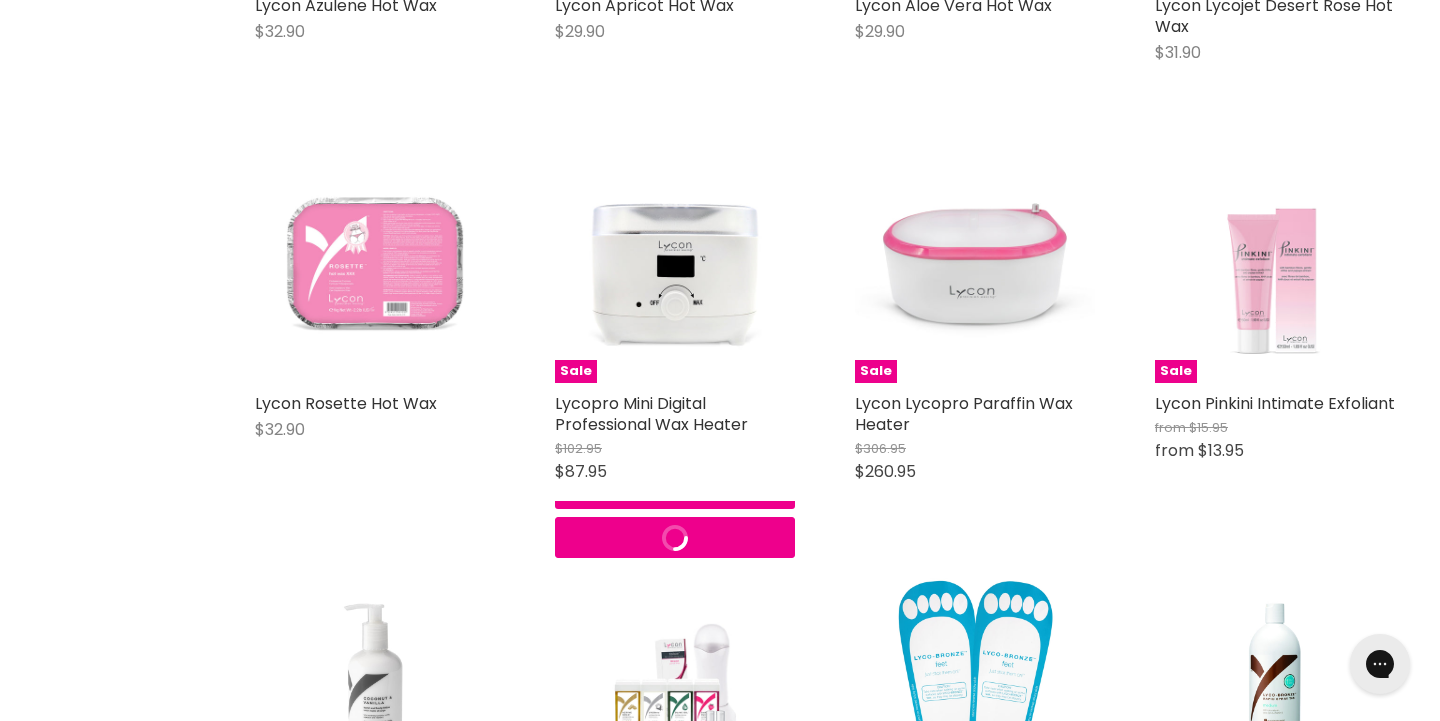scroll, scrollTop: 5593, scrollLeft: 0, axis: vertical 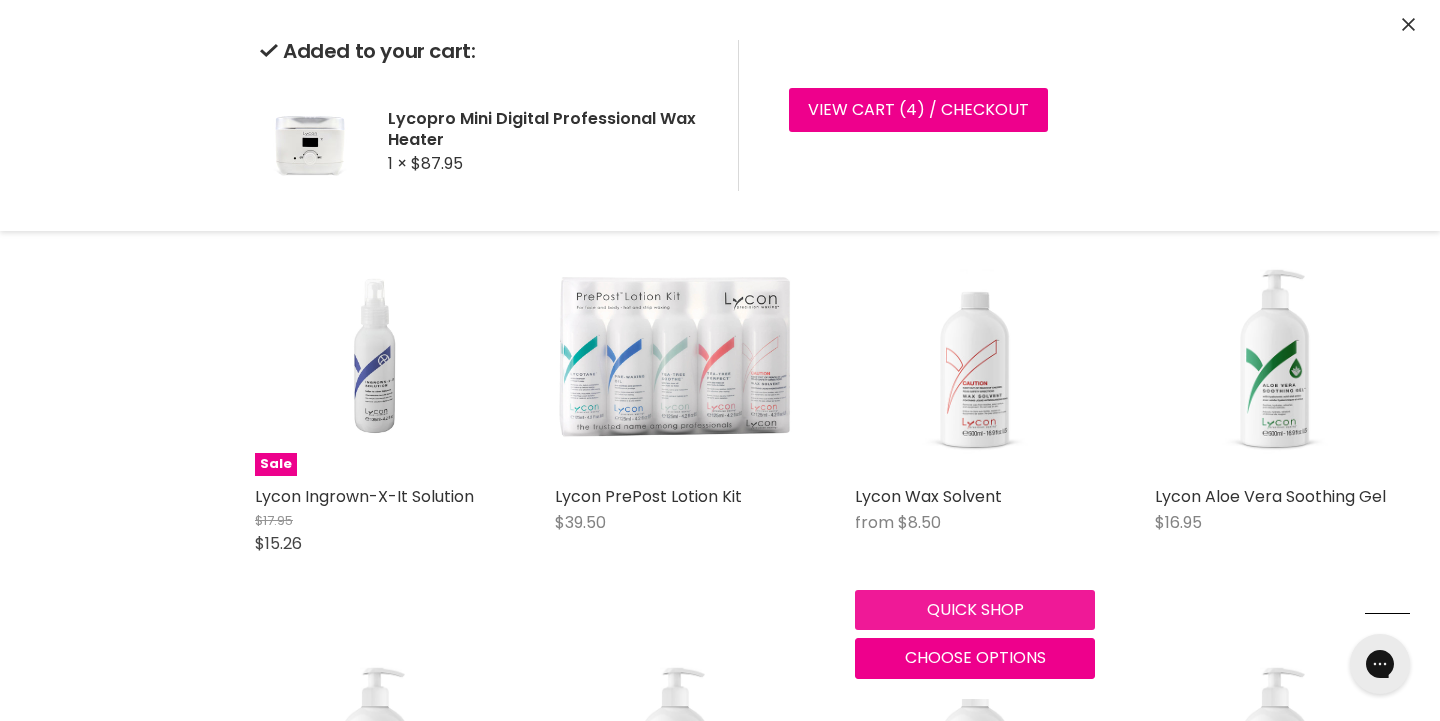 click on "Quick shop" at bounding box center (975, 610) 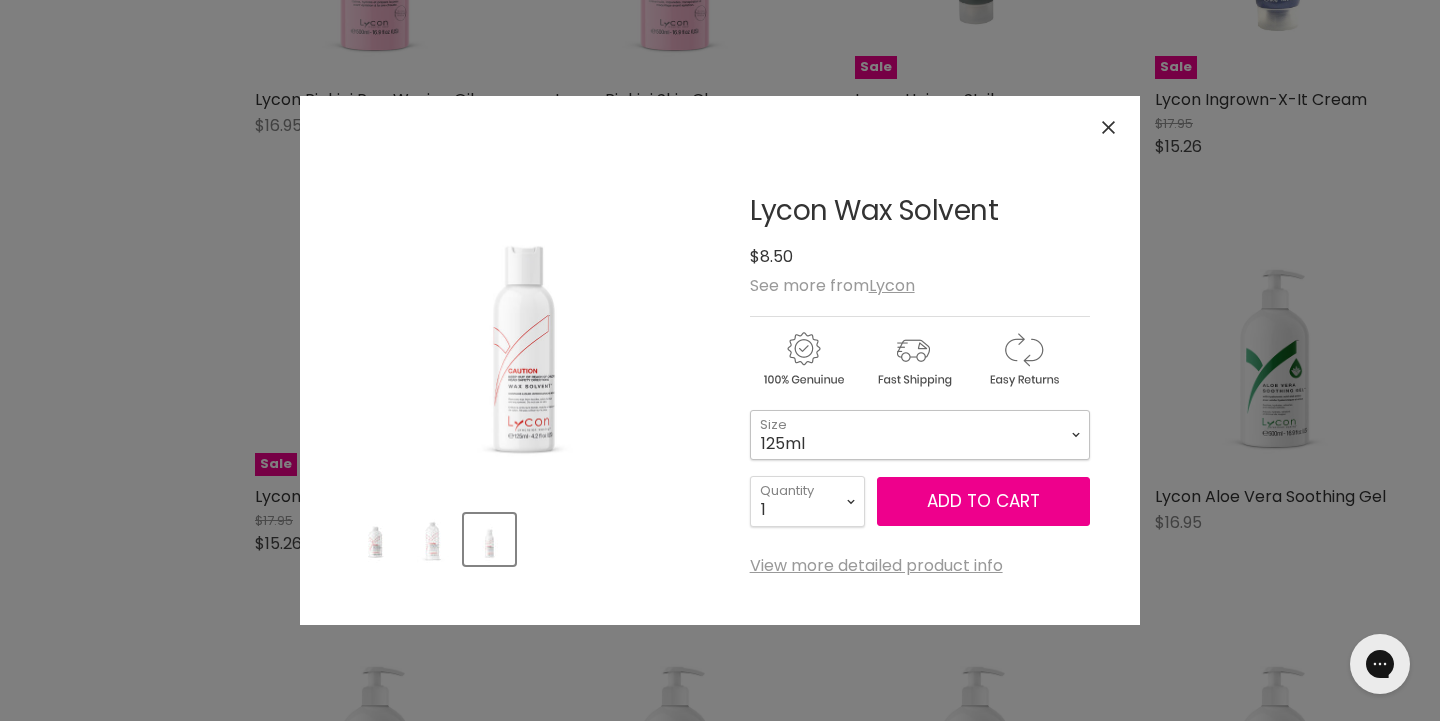 click on "125ml
500ml
1 Litre" at bounding box center [920, 435] 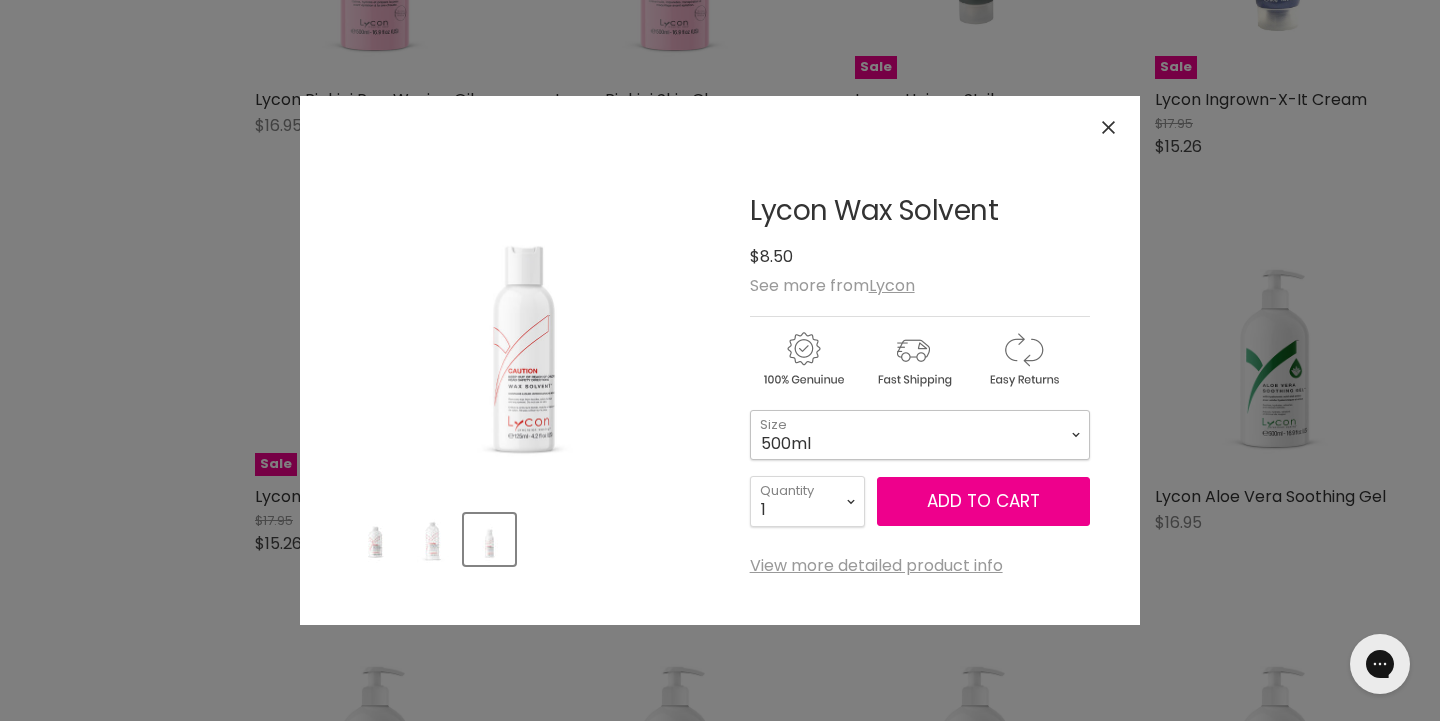 select on "500ml" 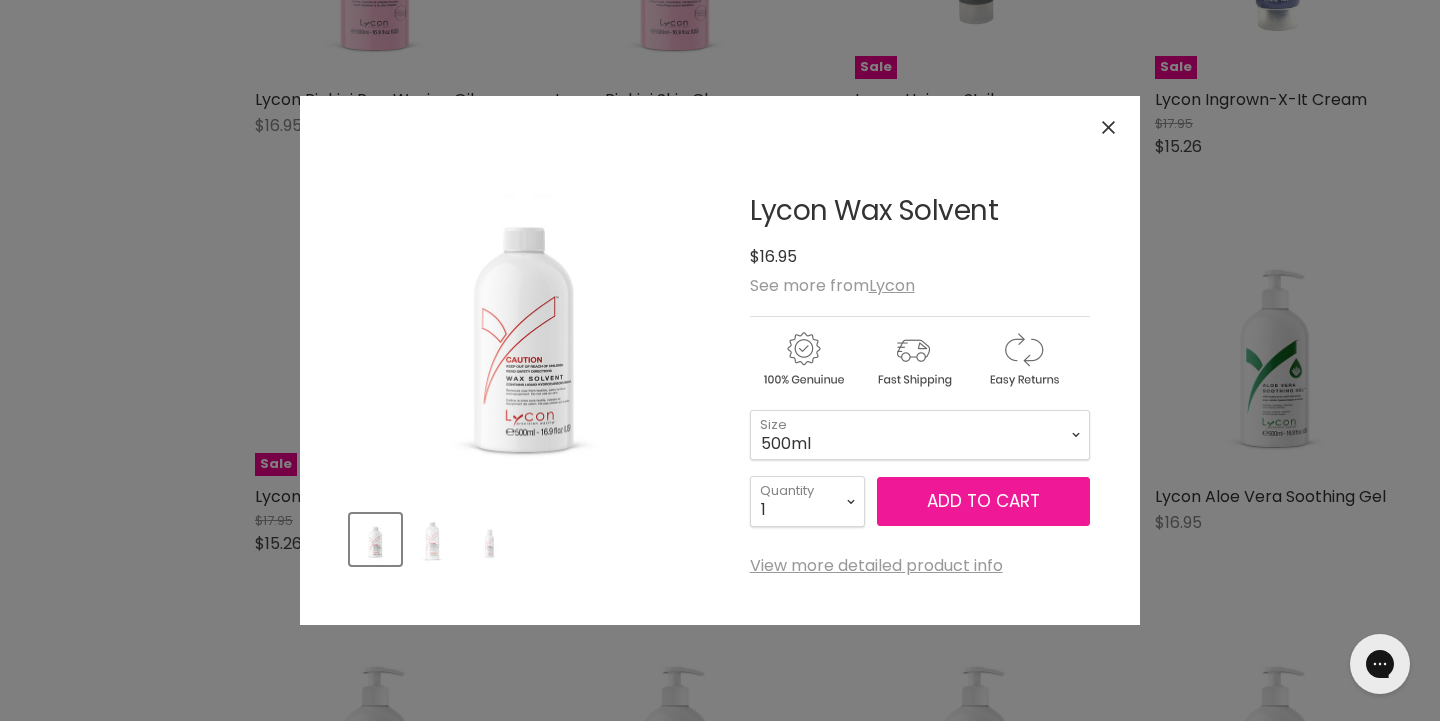 click on "Add to cart" at bounding box center [983, 502] 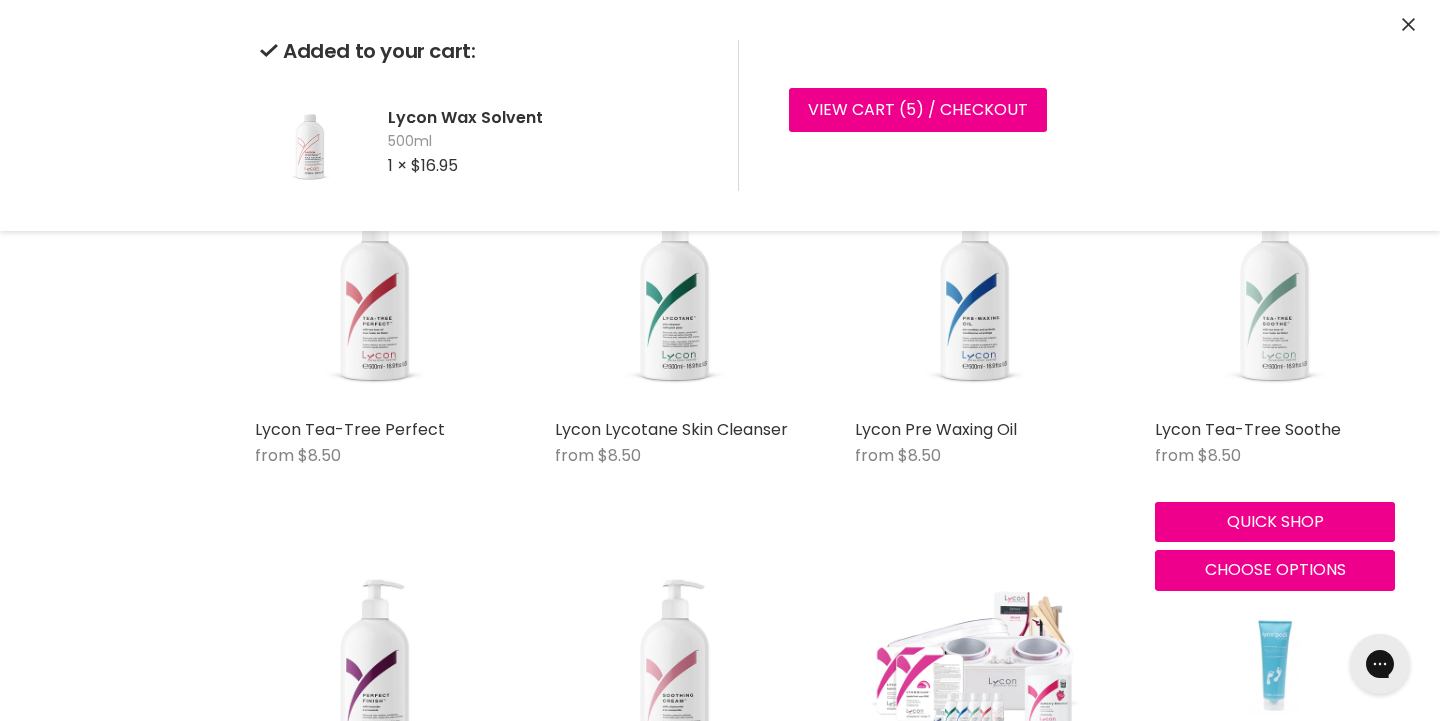 scroll, scrollTop: 7615, scrollLeft: 0, axis: vertical 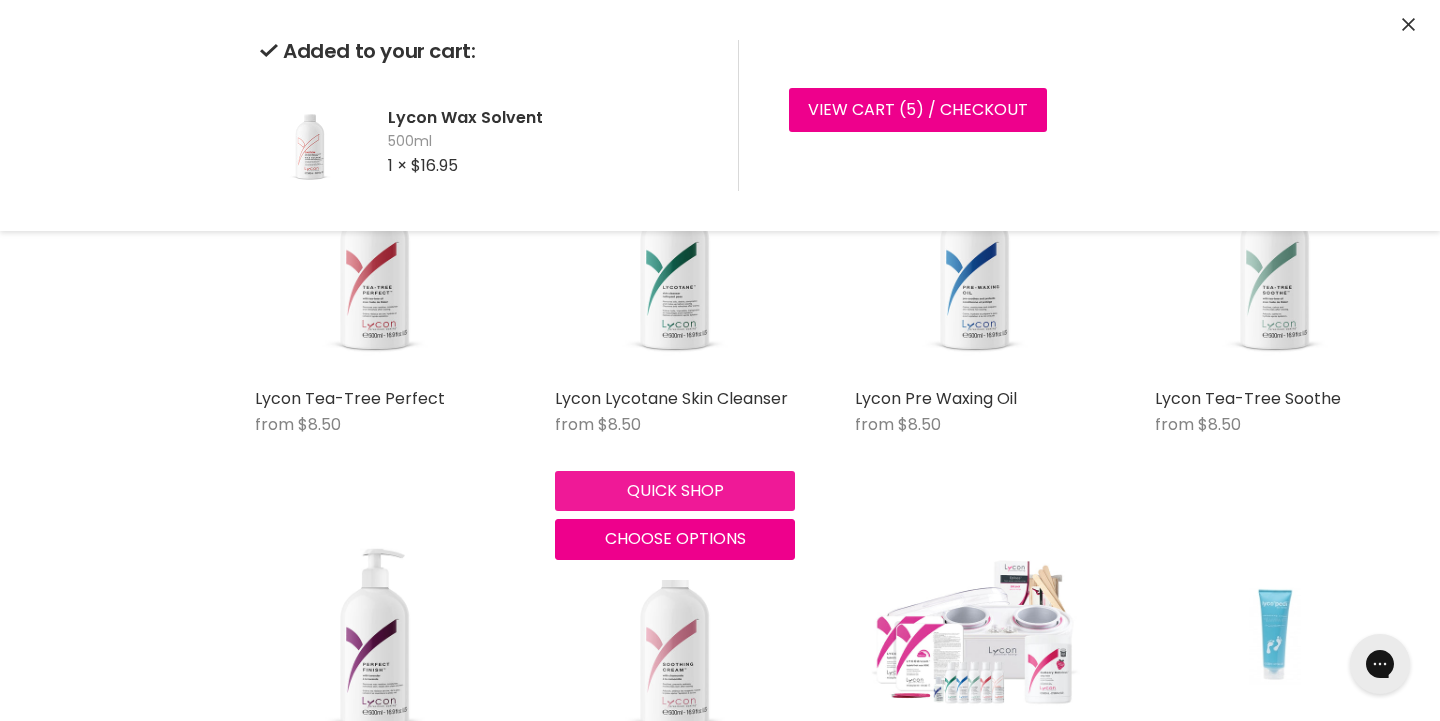click on "Sale Lycon Hair Trimmer $45.95 $35.95 Lycon Quick shop Add to cart
Lycon Pre & Post Waxing Lotion Mini Kit $13.95 Lycon Quick shop Add to cart
Sale Lycon Pinkini Hybrid Hot Wax Beads $44.95 $38.95 Lycon Quick shop Add to cart
Sale Lycon Lavender Hot Wax Beads from   $249.95 from   $29.95 Lycon Quick shop Choose options
Sale Lycon Rosette Hot Wax Beads from   $249.95 from   $32.95 Lycon Quick shop Choose options
Lycon LYCOdream Hybrid Hot Wax Beads $190.95 Lycon Quick shop Add to cart
Lycon Pinkini Brazilian Hybrid Hot Wax $34.90 Lycon Quick shop Add to cart
Lycon Lycojet EyeBrow Hot Wax $18.90 Lycon Quick shop Add to cart
Sale from" at bounding box center (825, -2328) 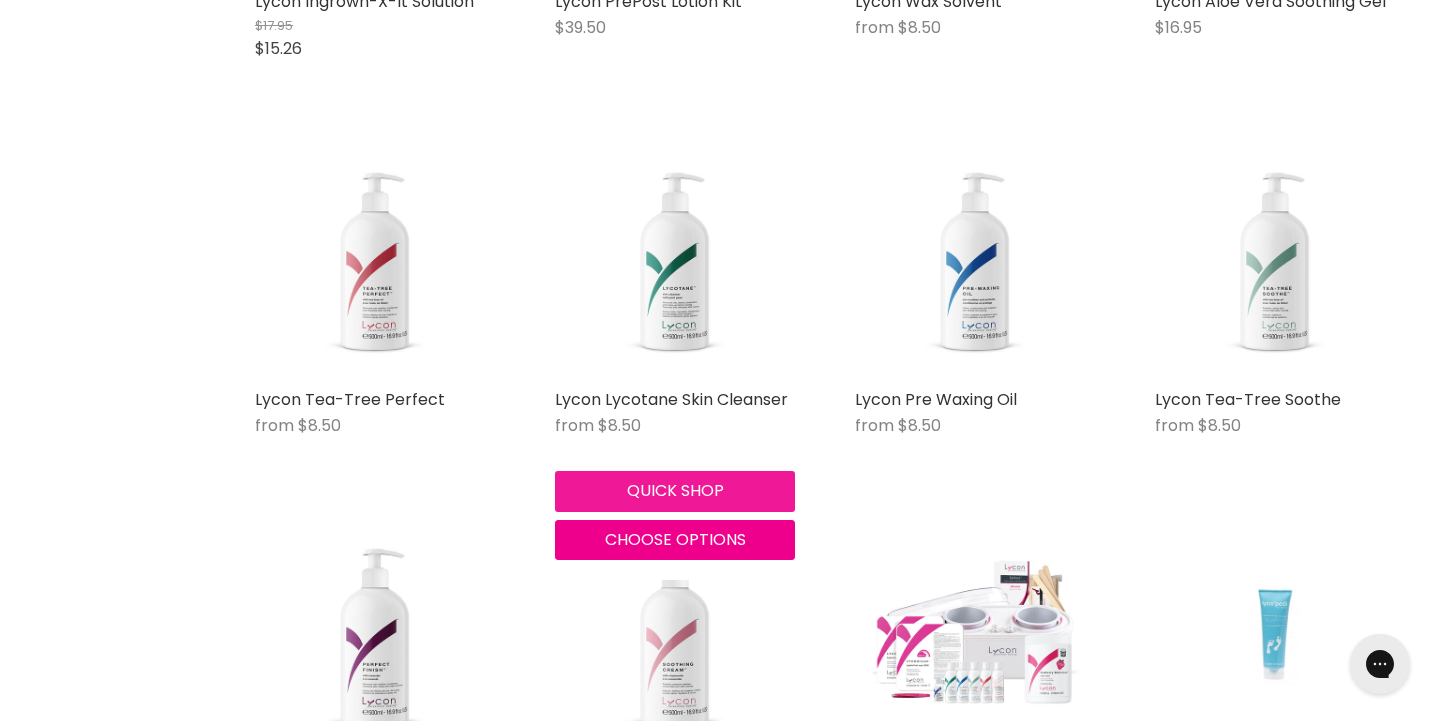 click on "Quick shop" at bounding box center [675, 491] 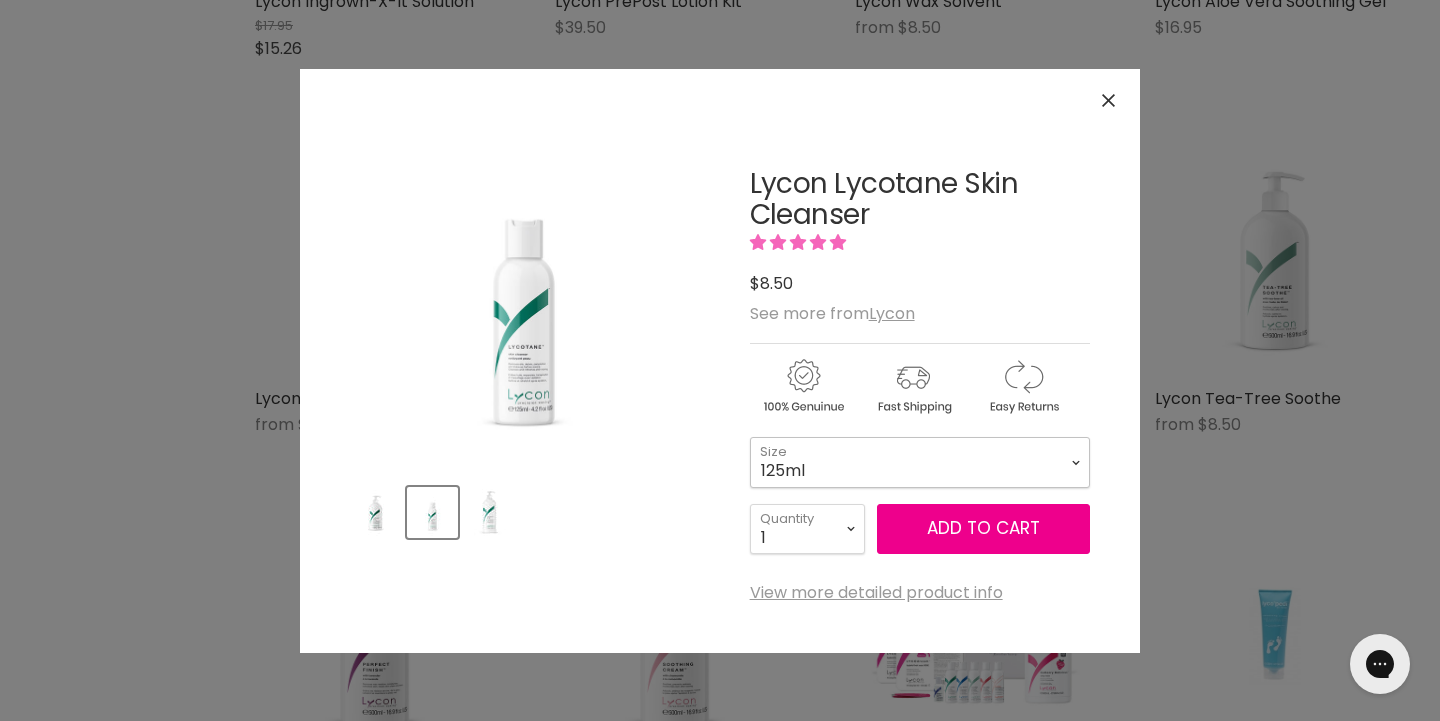 click on "125ml
500ml
1 Litre" at bounding box center [920, 462] 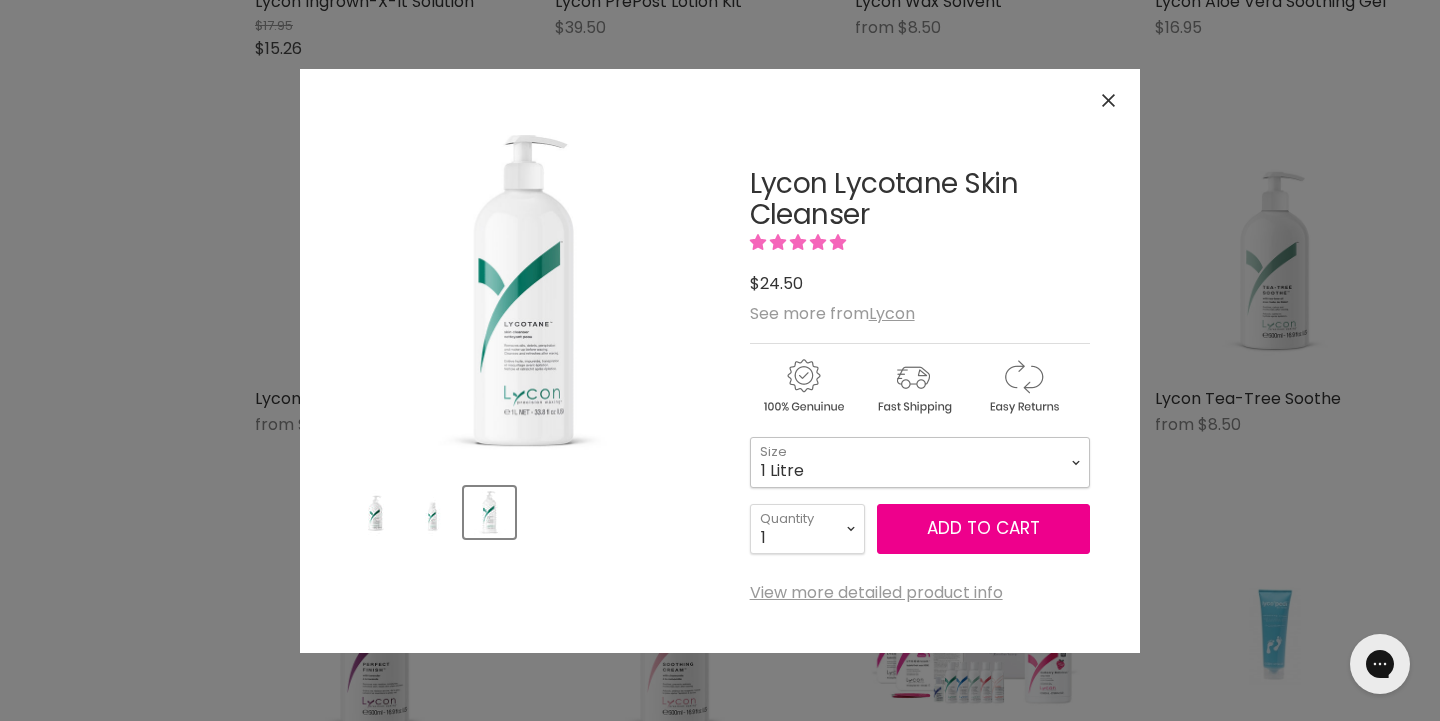 click on "125ml
500ml
1 Litre" at bounding box center (920, 462) 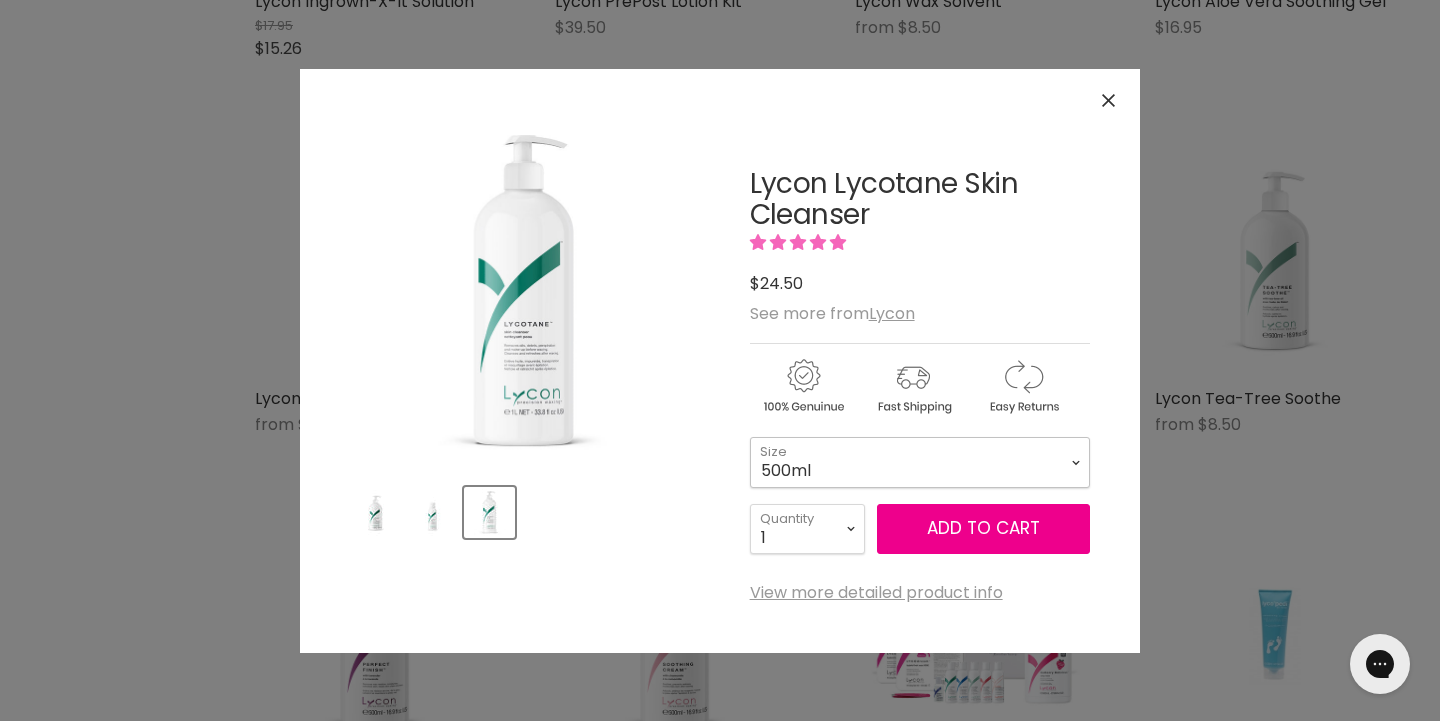 select on "500ml" 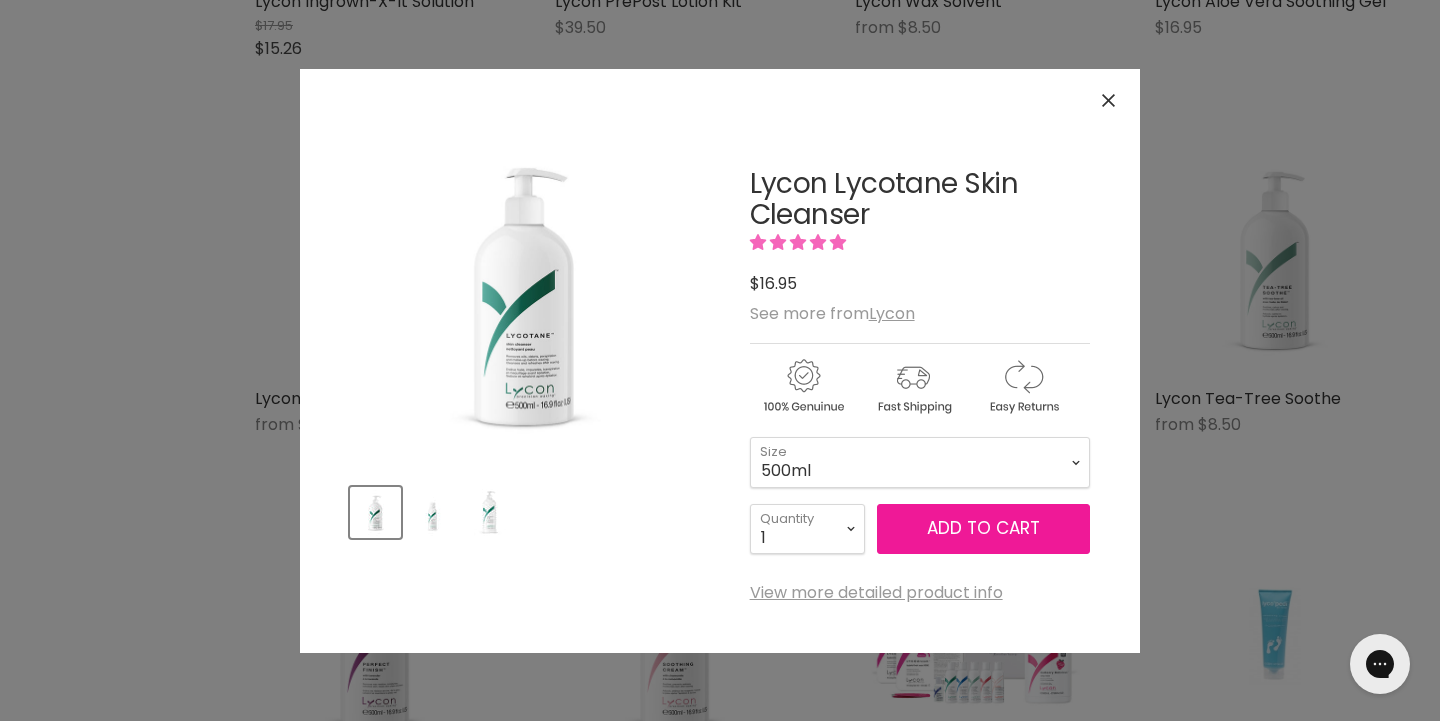 click on "Add to cart" at bounding box center (983, 529) 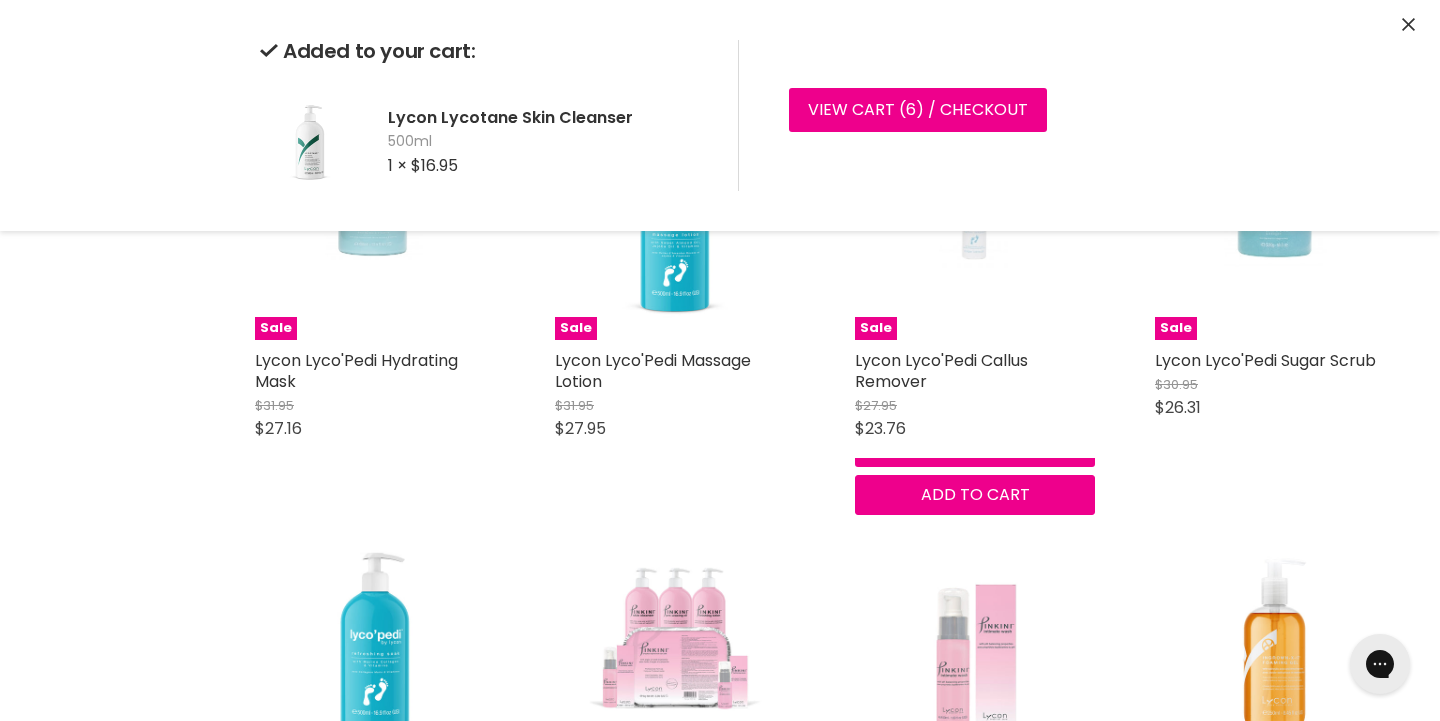 scroll, scrollTop: 8449, scrollLeft: 0, axis: vertical 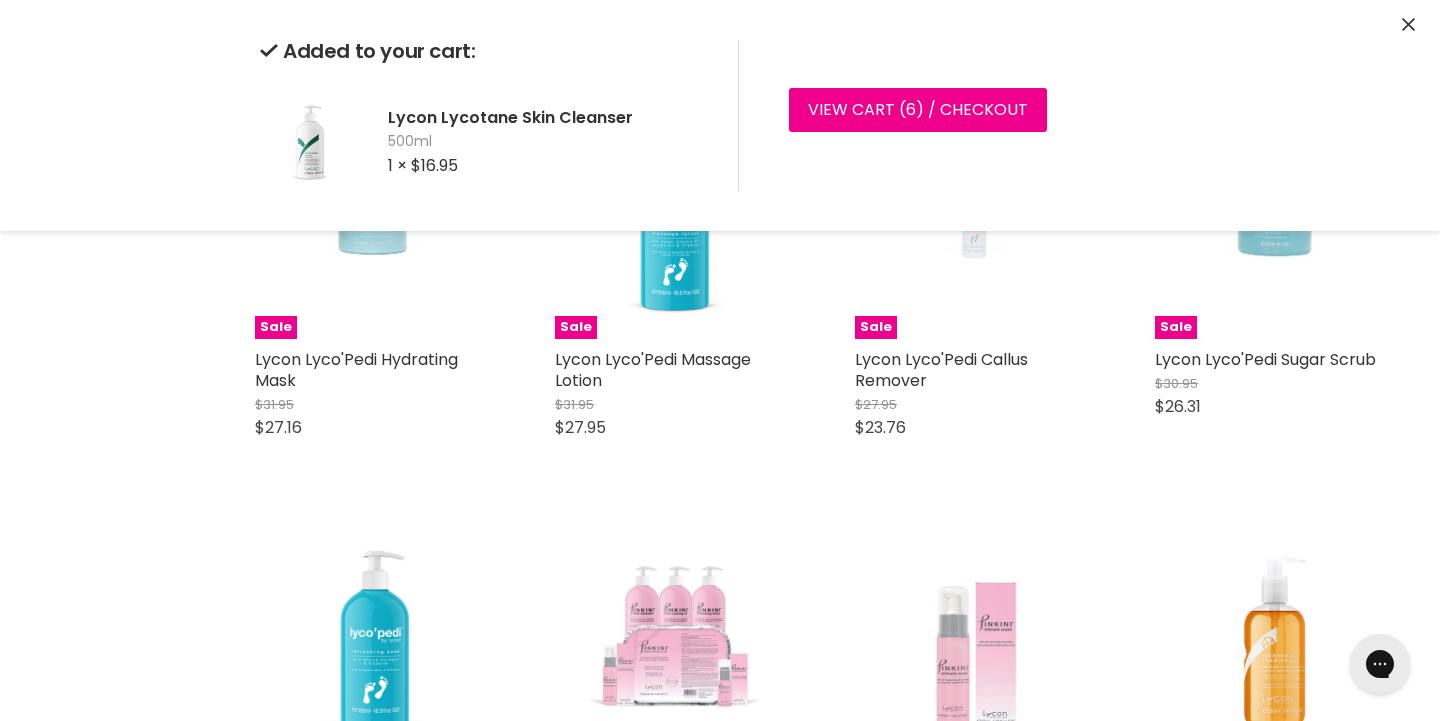 drag, startPoint x: 1069, startPoint y: 326, endPoint x: 1077, endPoint y: 361, distance: 35.902645 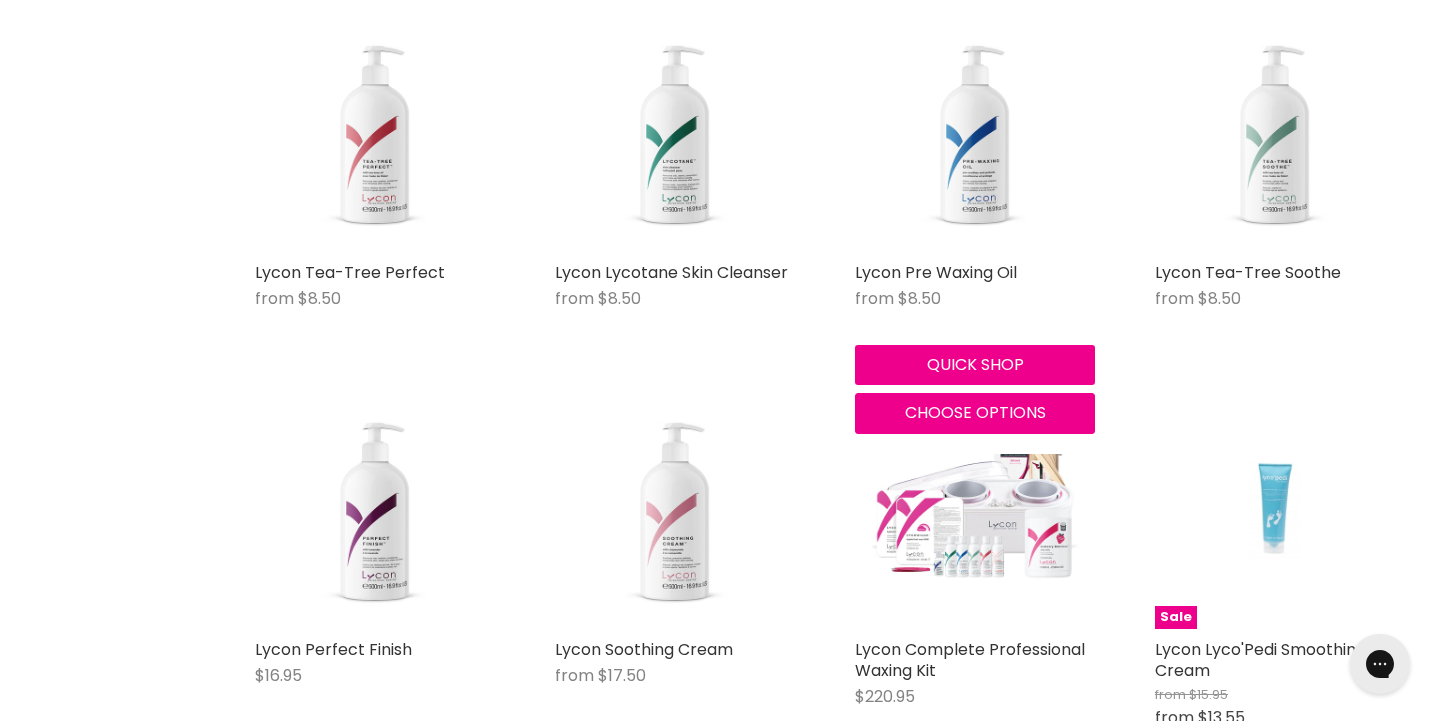 scroll, scrollTop: 7778, scrollLeft: 0, axis: vertical 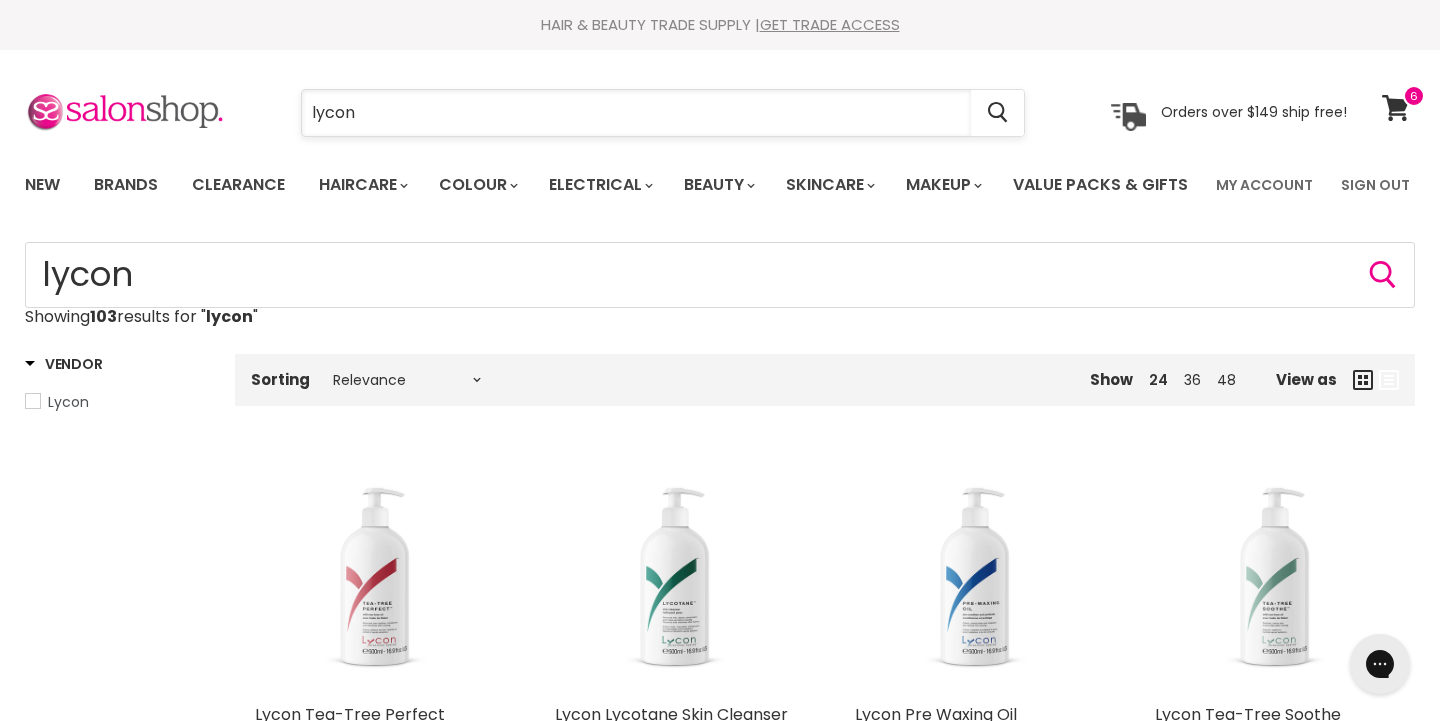 click on "lycon" at bounding box center (636, 113) 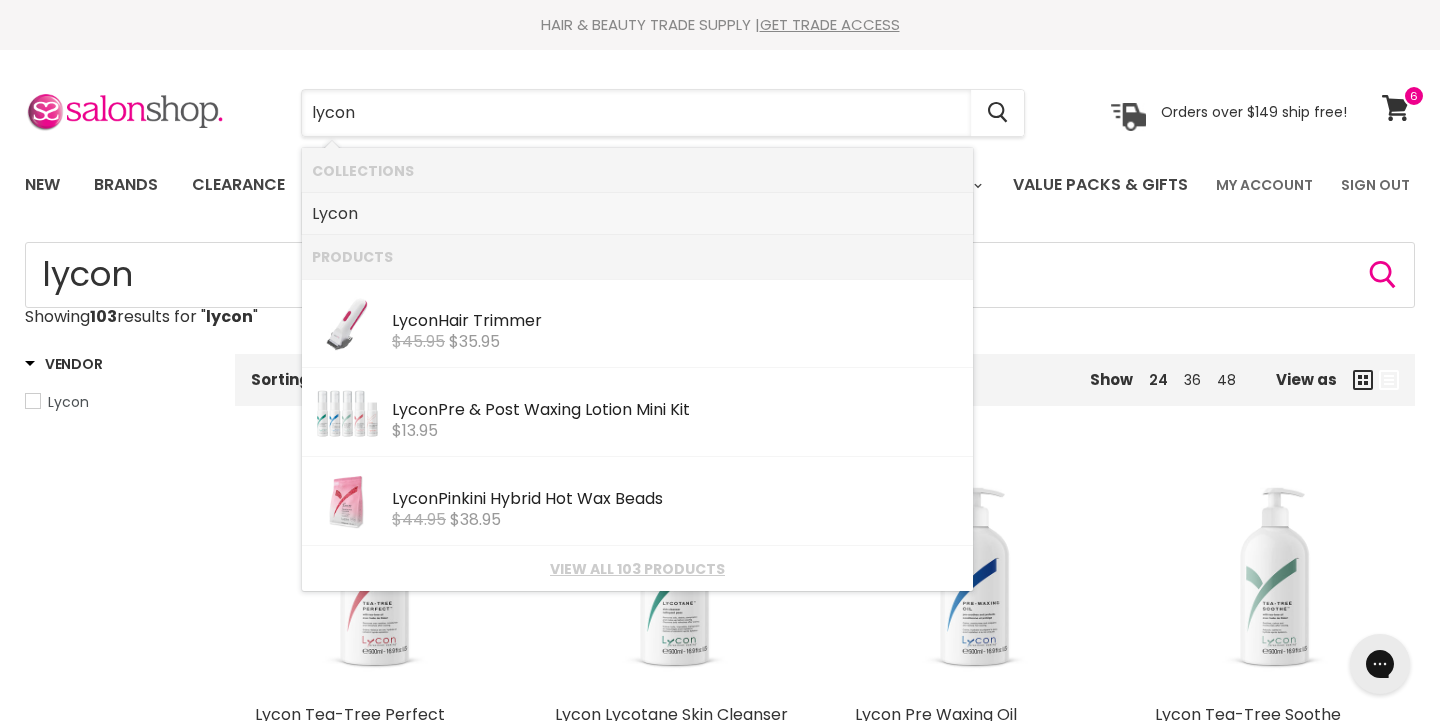 click on "Lycon" at bounding box center (637, 214) 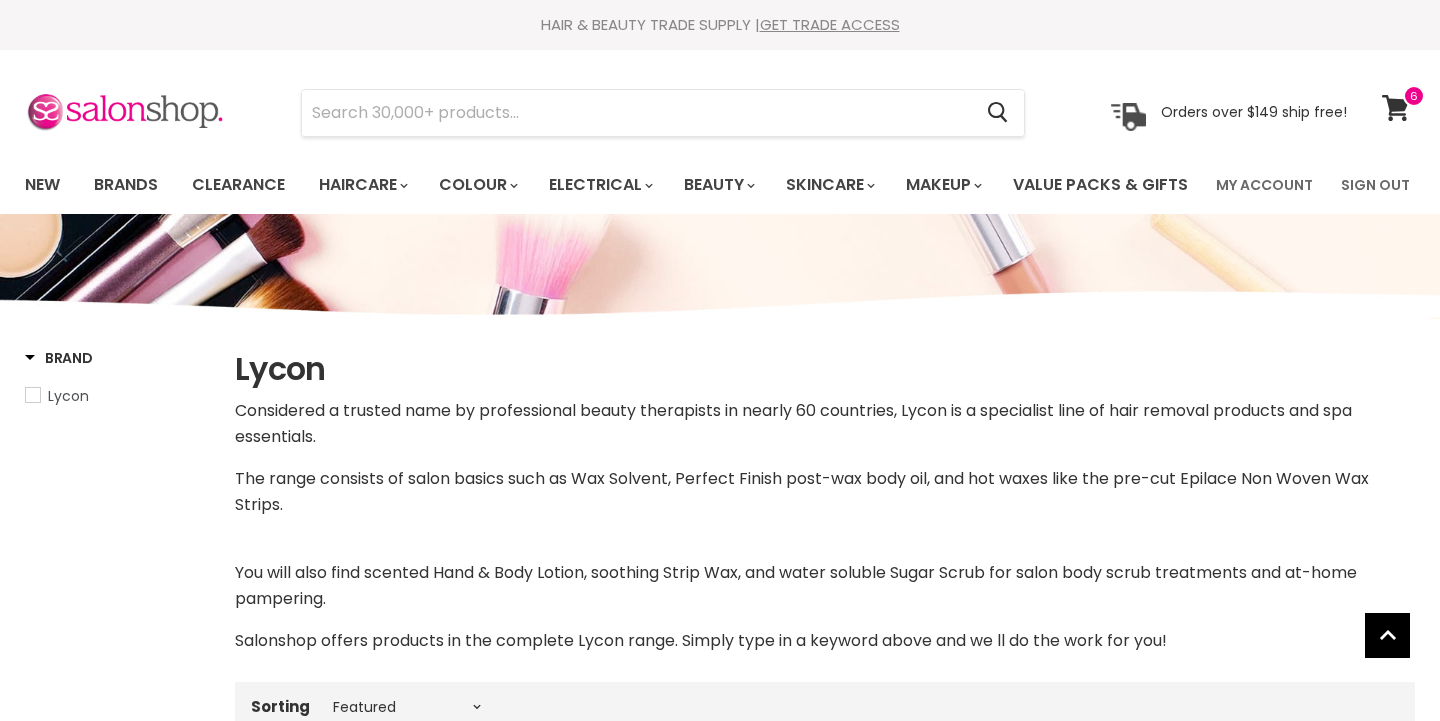 select on "manual" 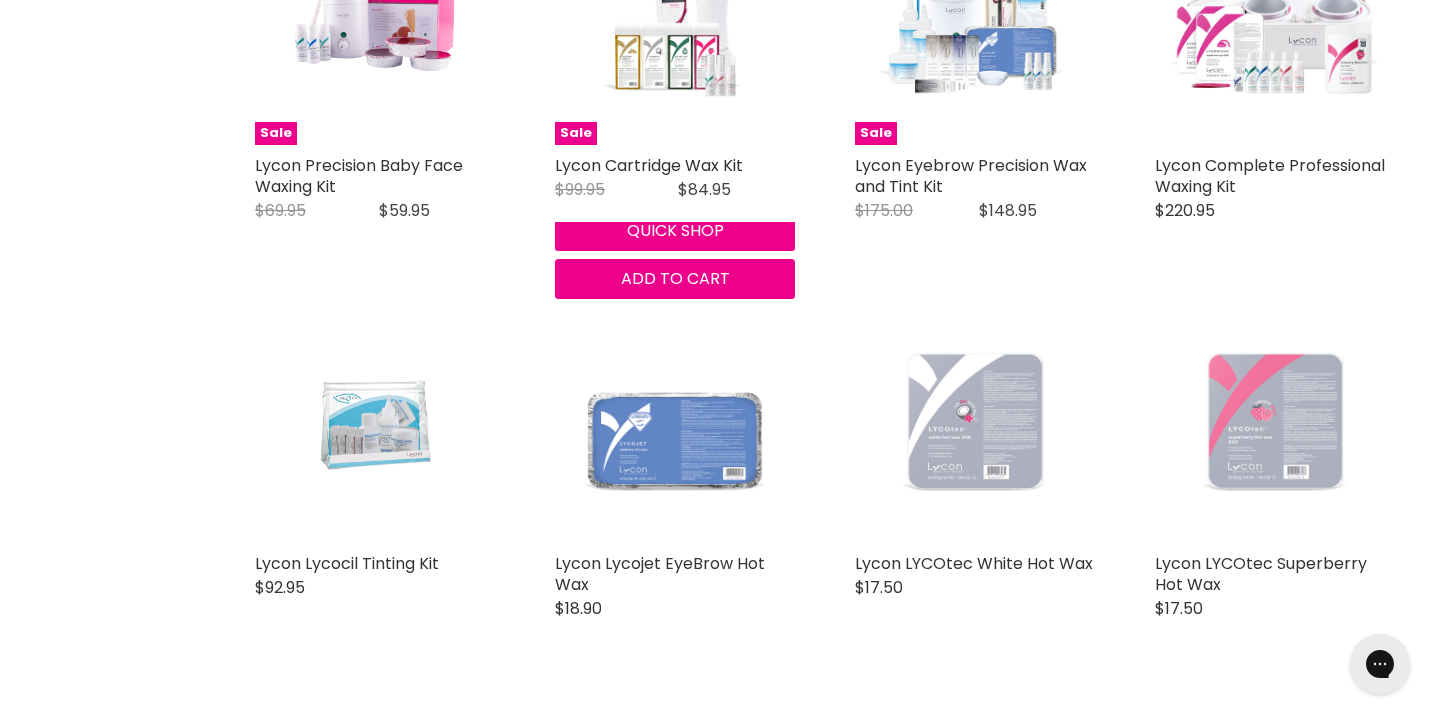 scroll, scrollTop: 895, scrollLeft: 0, axis: vertical 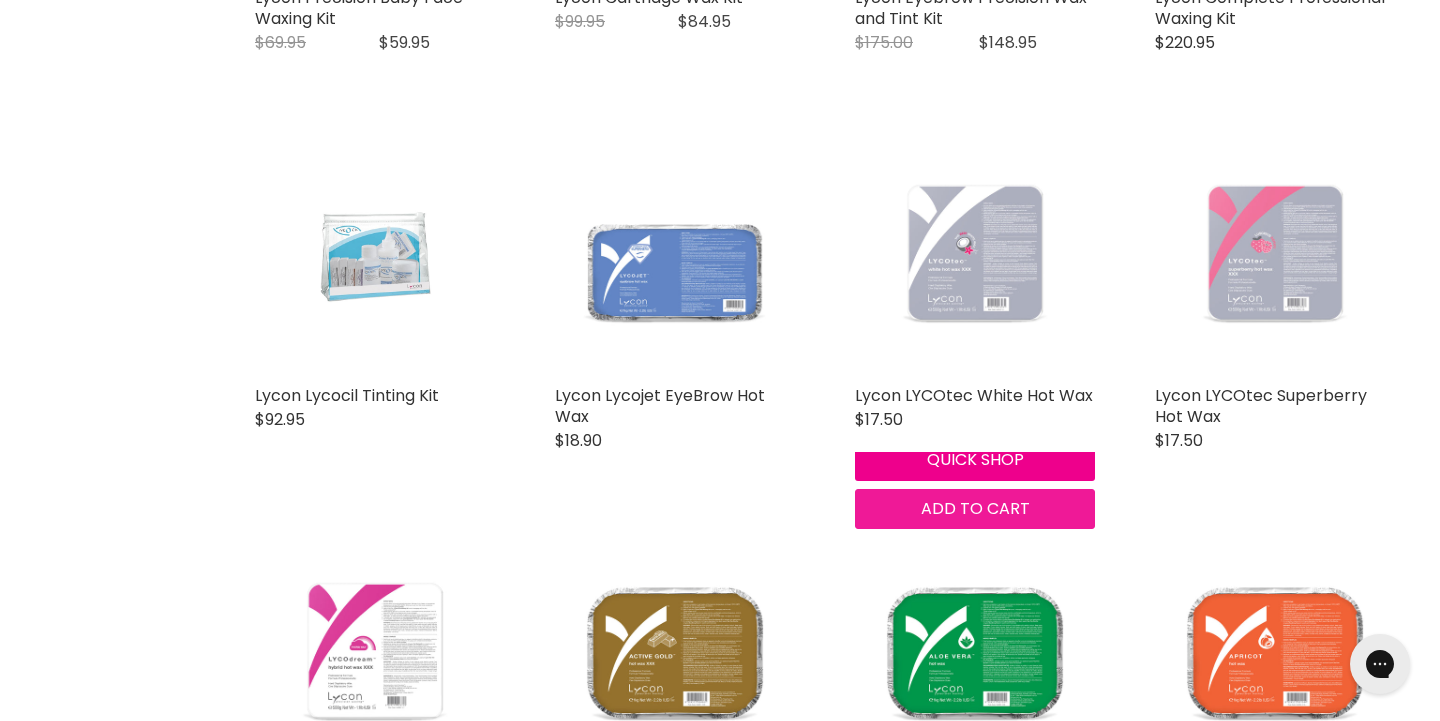 click on "Add to cart" at bounding box center [975, 508] 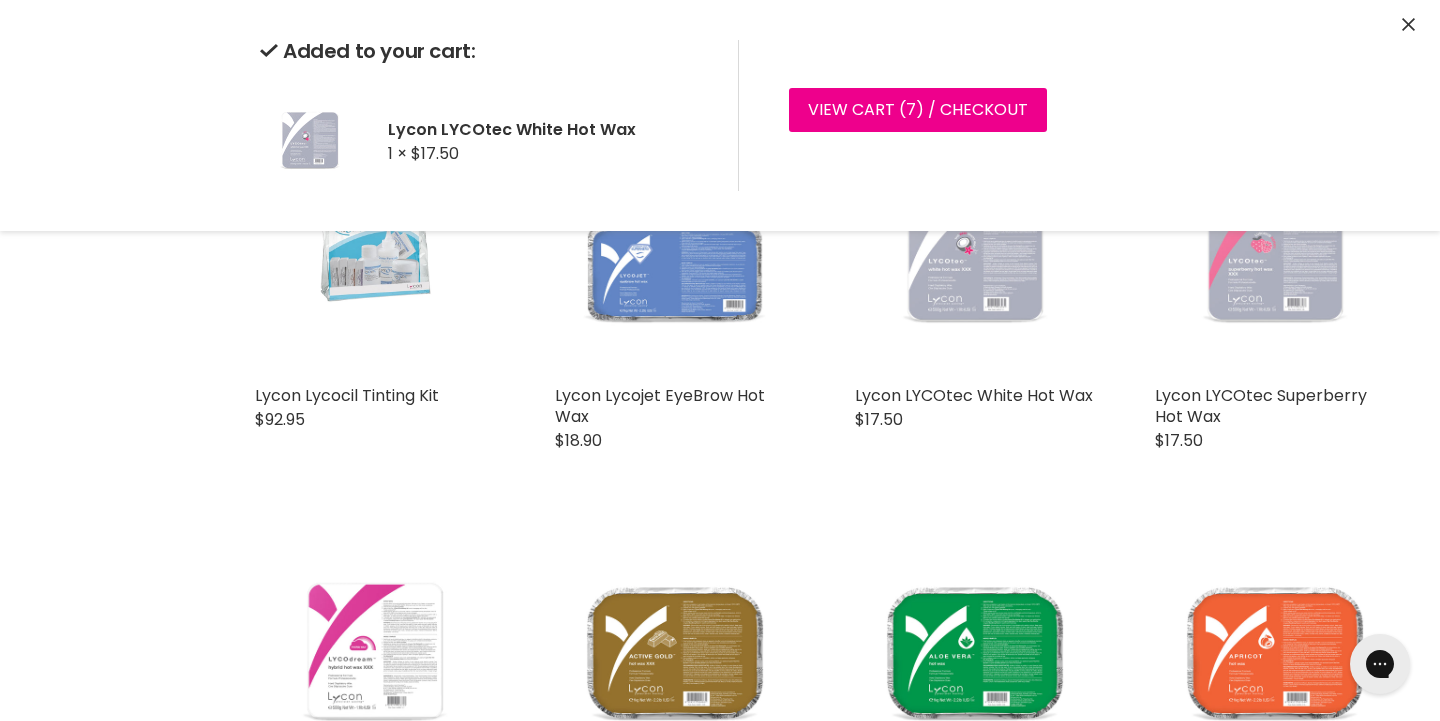 click on "Lycon LYCOtec White Hot Wax
Lycon
$17.50
For face, neck, knees, underarms & intimate areas
New generation, high-tech, ultra-flexible and strong hot wax that is super gentle and smooth...
View full details" at bounding box center [975, 304] 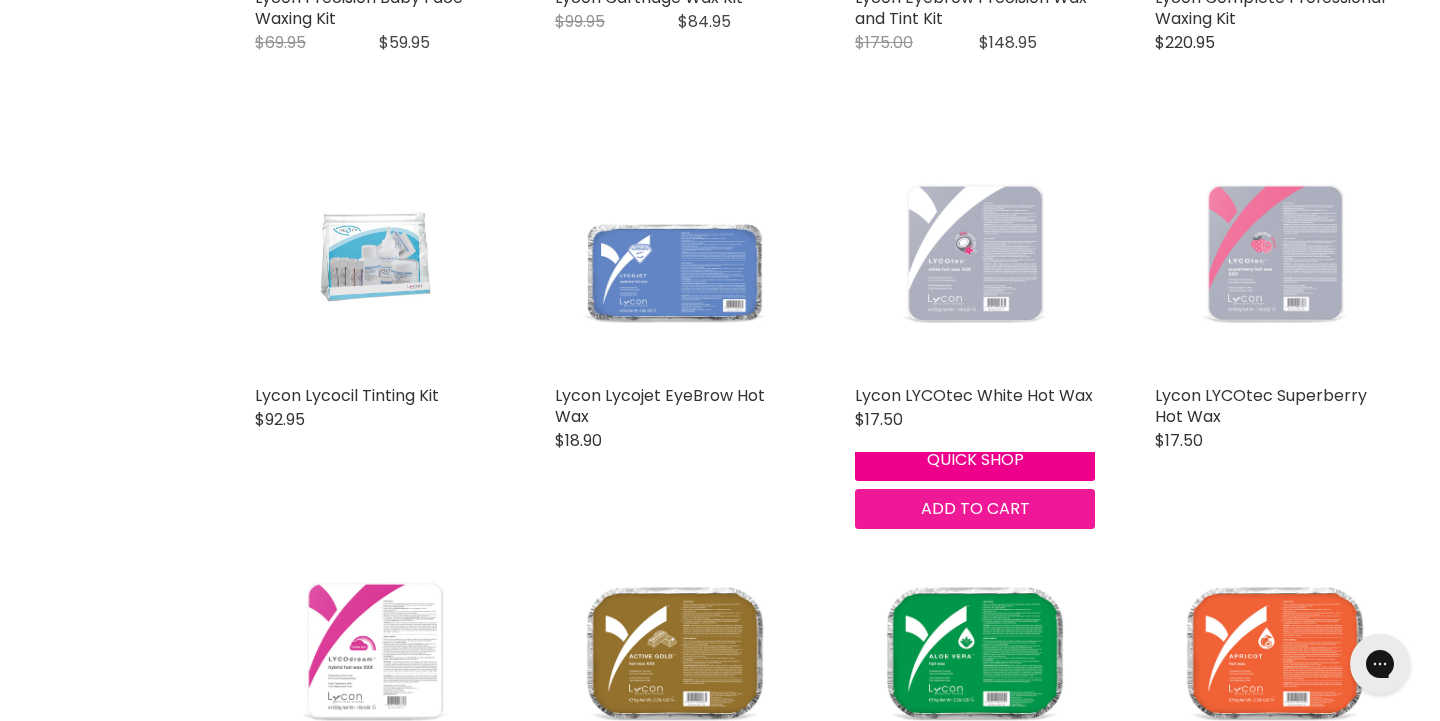 click on "Add to cart" at bounding box center [975, 508] 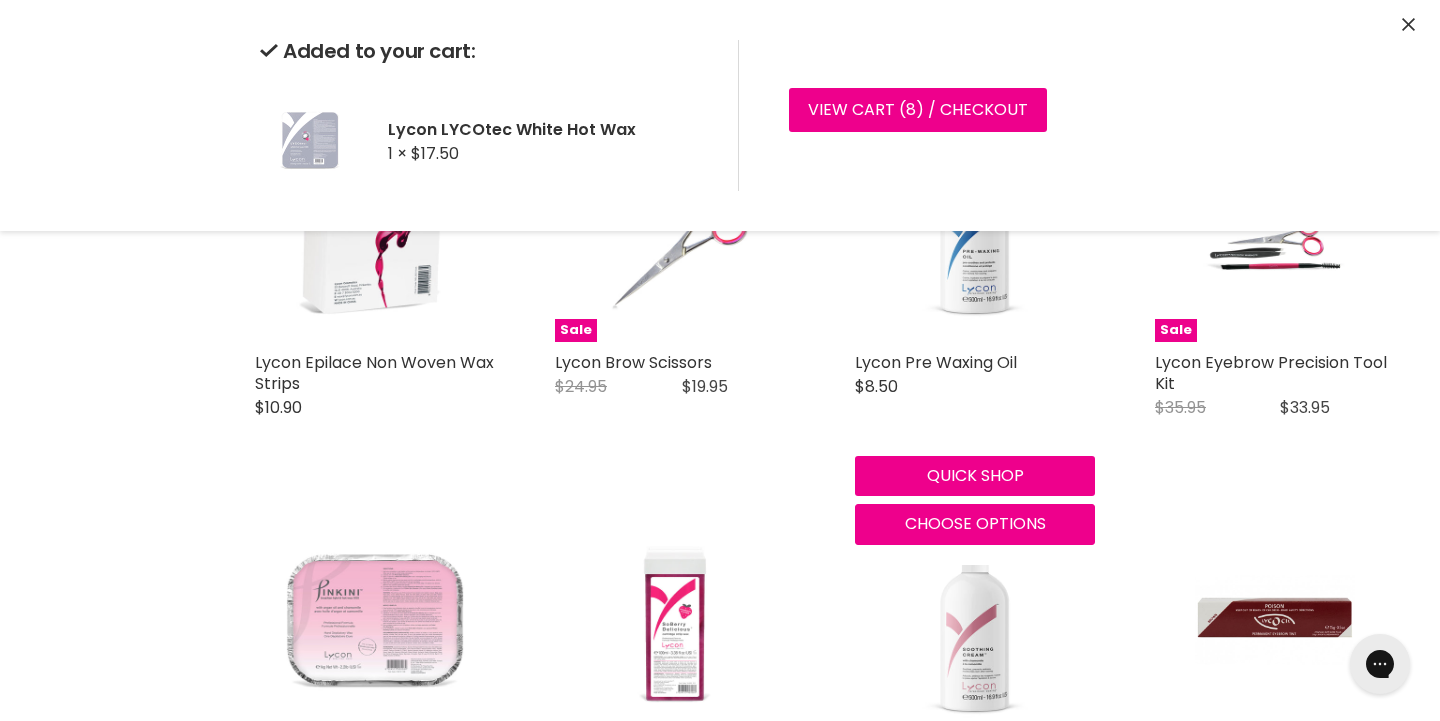 scroll, scrollTop: 4254, scrollLeft: 0, axis: vertical 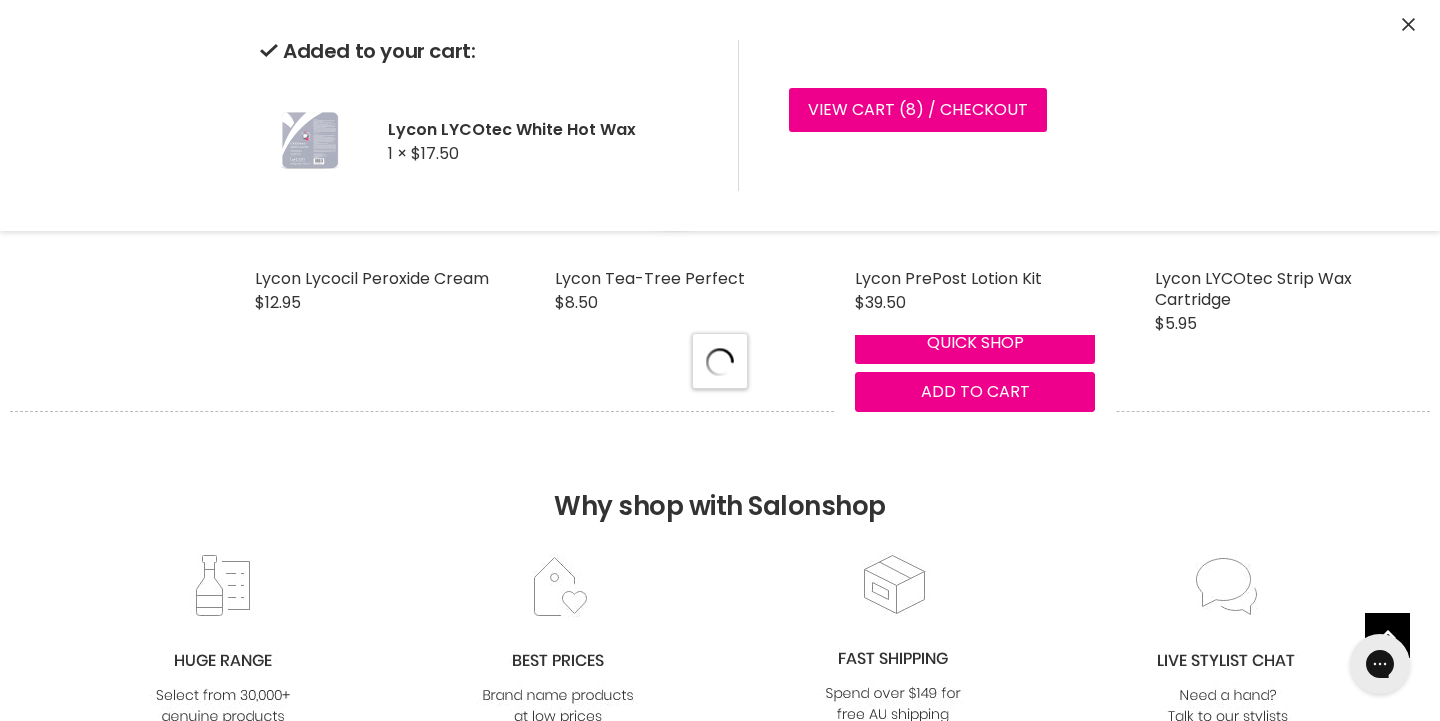 select on "manual" 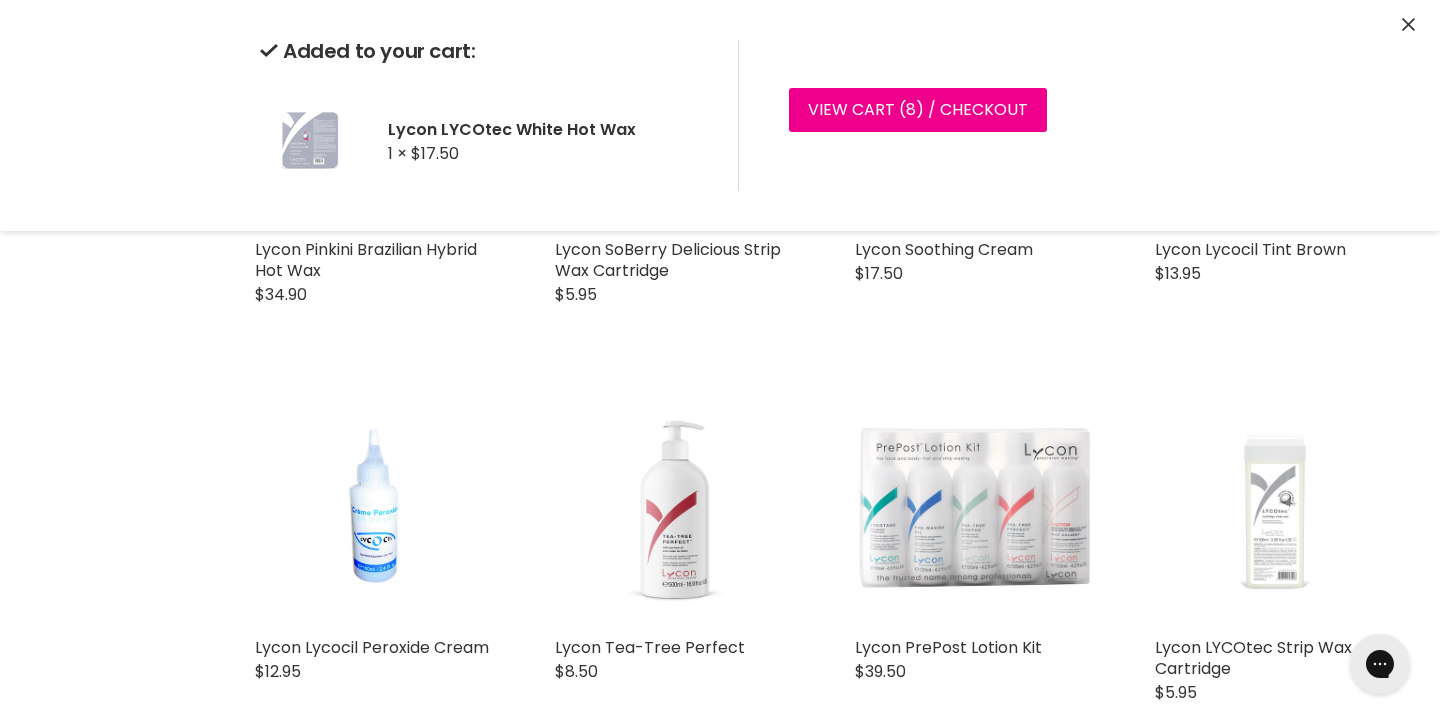 scroll, scrollTop: 4769, scrollLeft: 0, axis: vertical 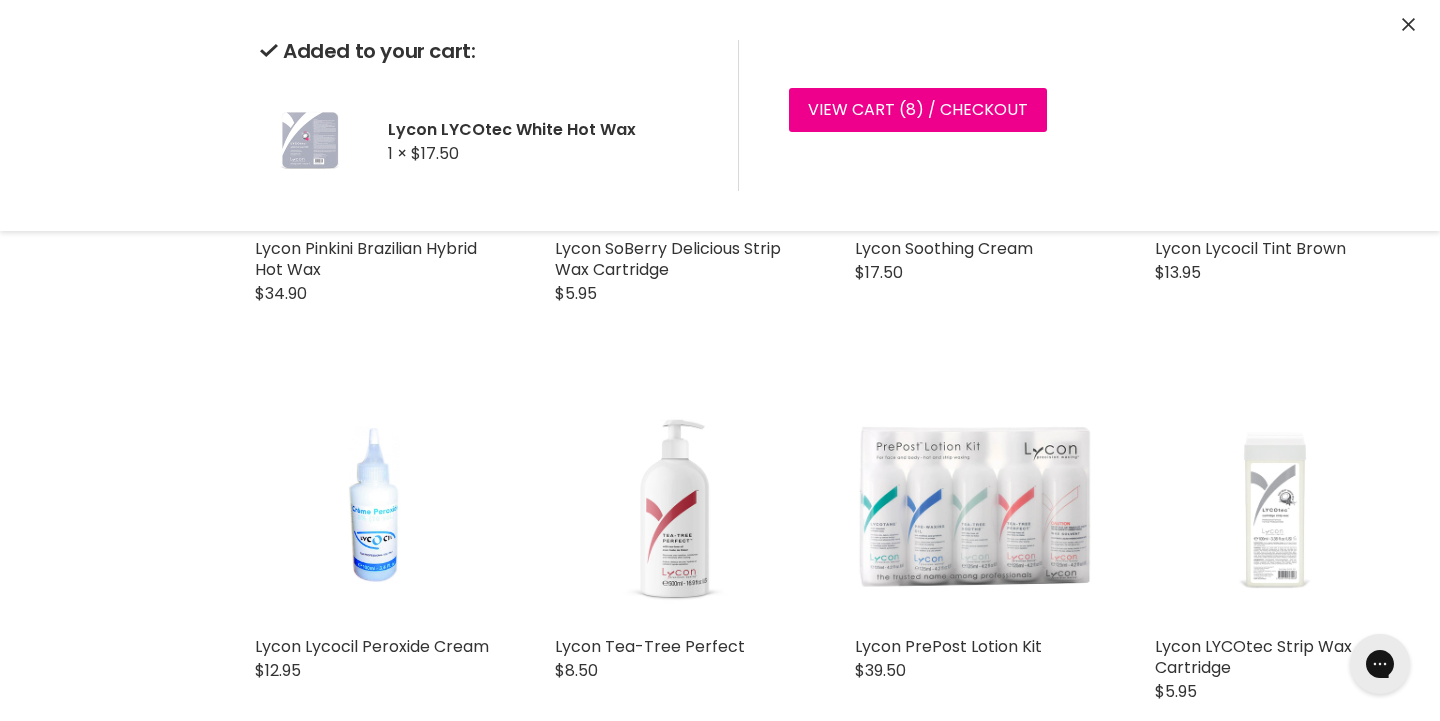 click at bounding box center (1408, 25) 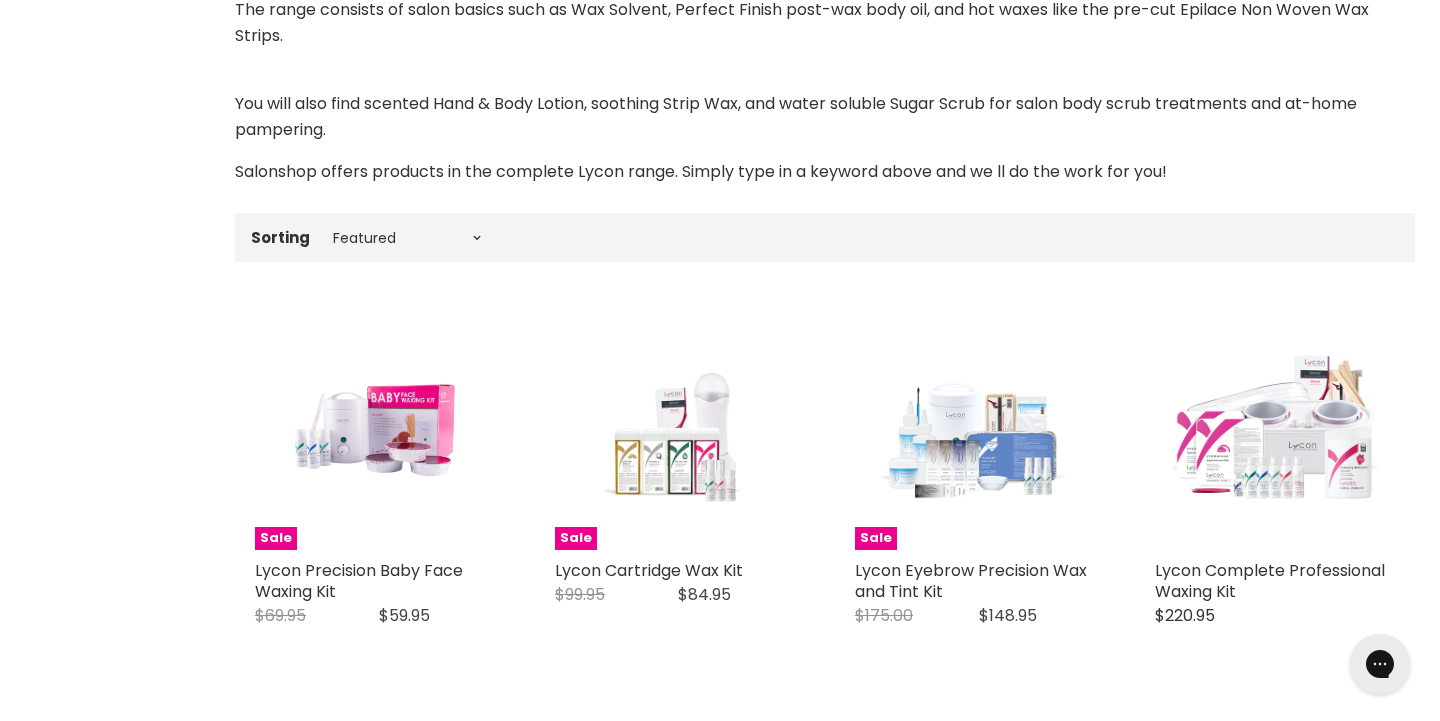 scroll, scrollTop: 0, scrollLeft: 0, axis: both 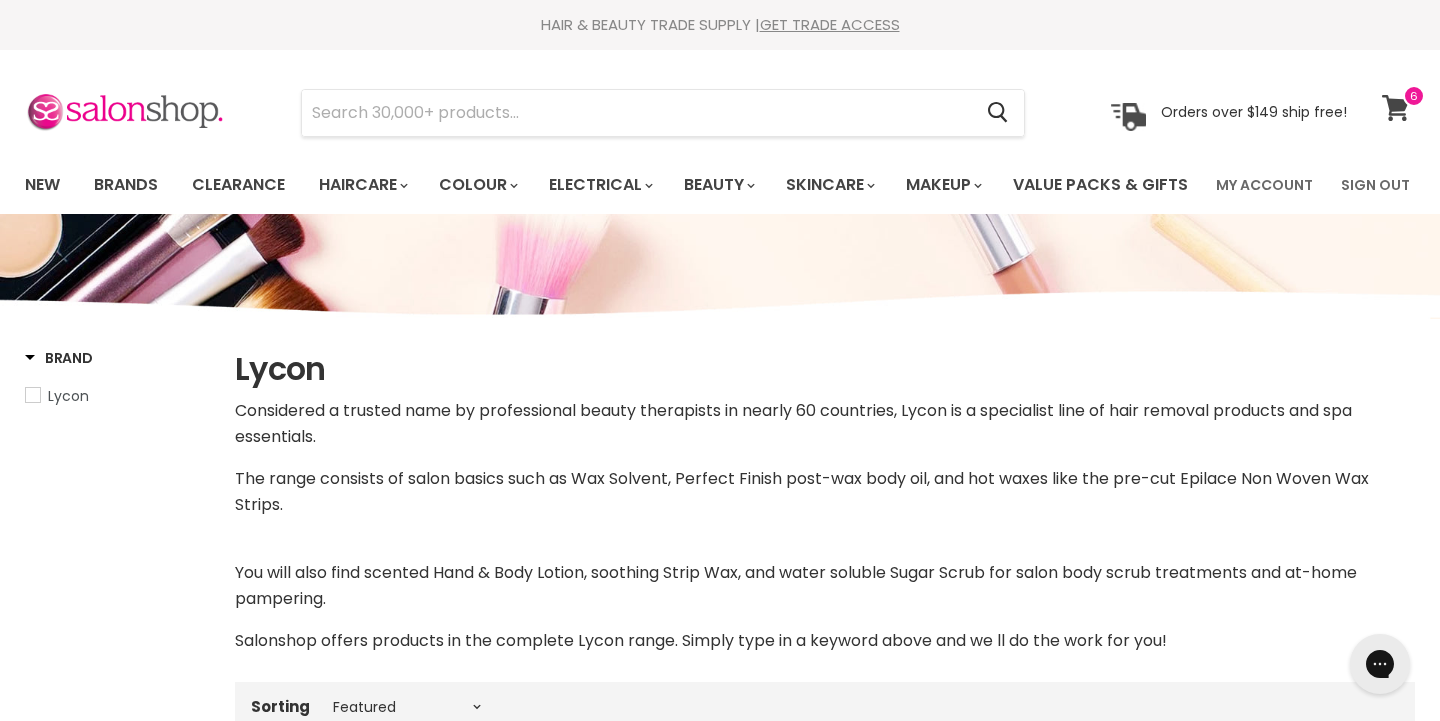 click 